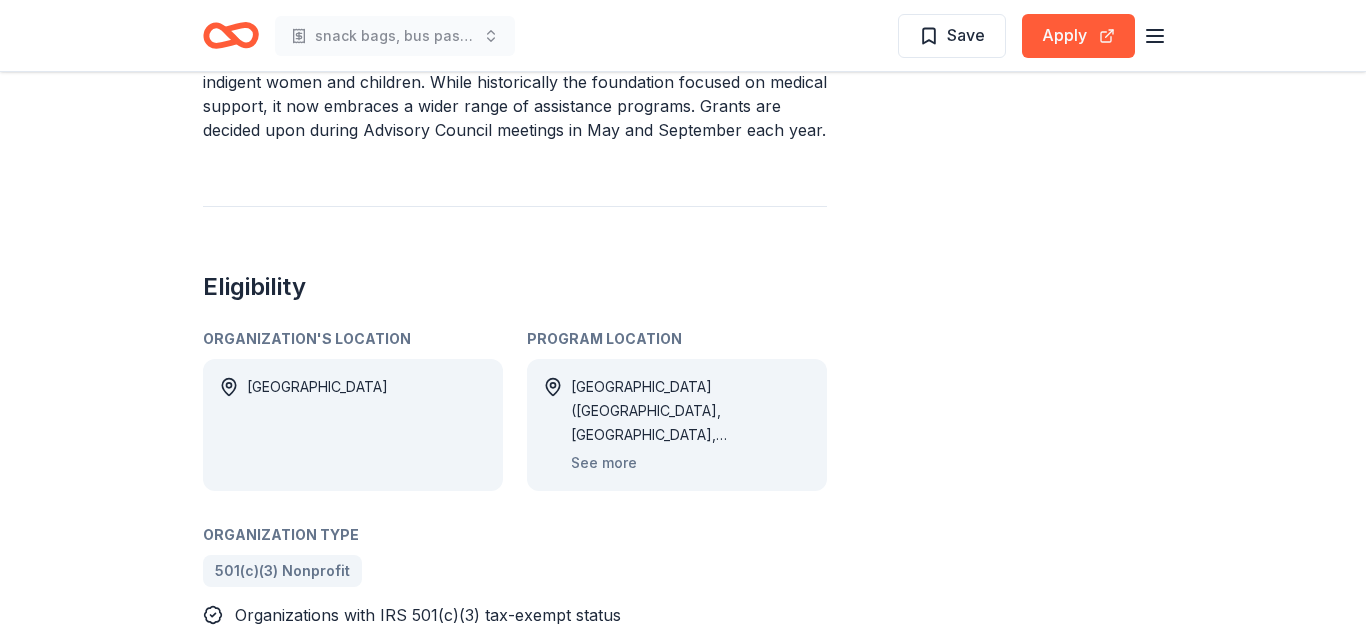 scroll, scrollTop: 746, scrollLeft: 0, axis: vertical 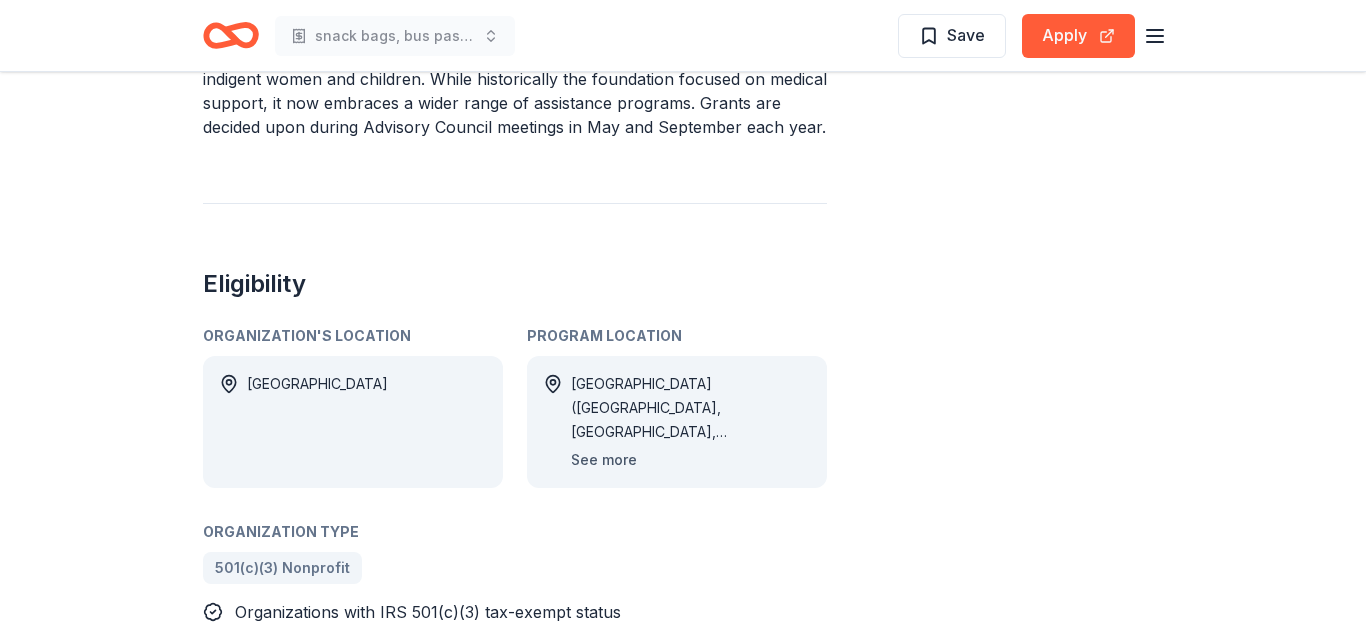 click on "See more" at bounding box center [604, 460] 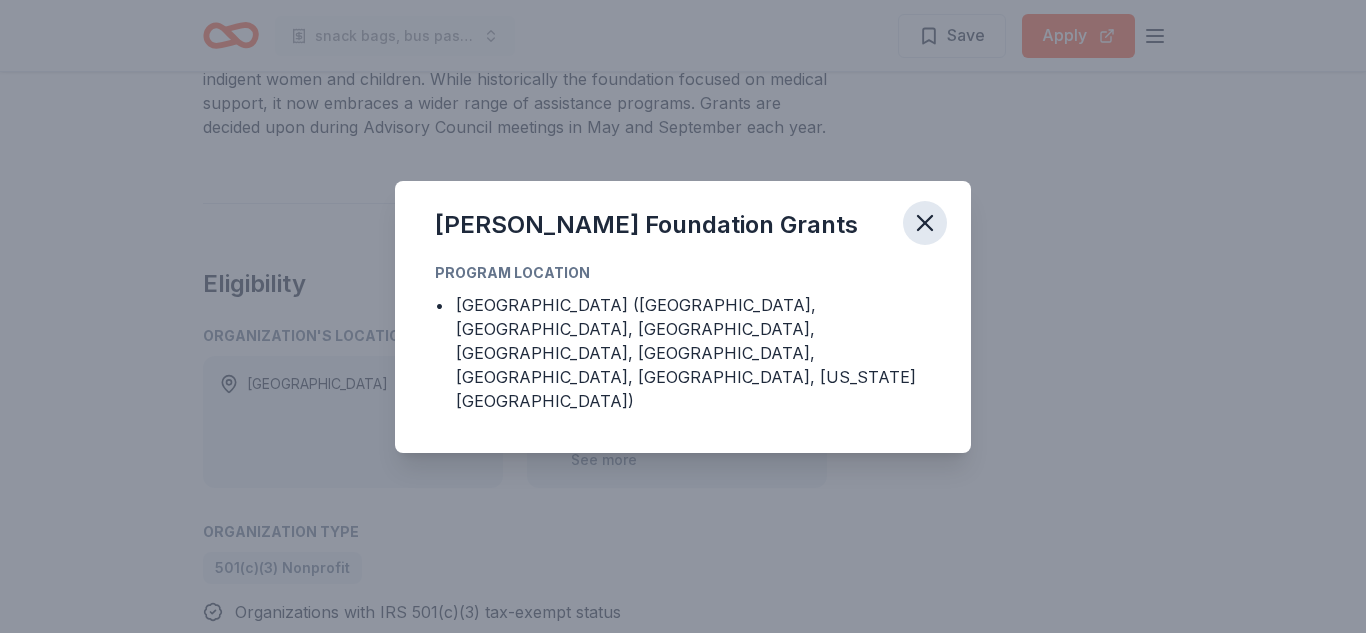 click 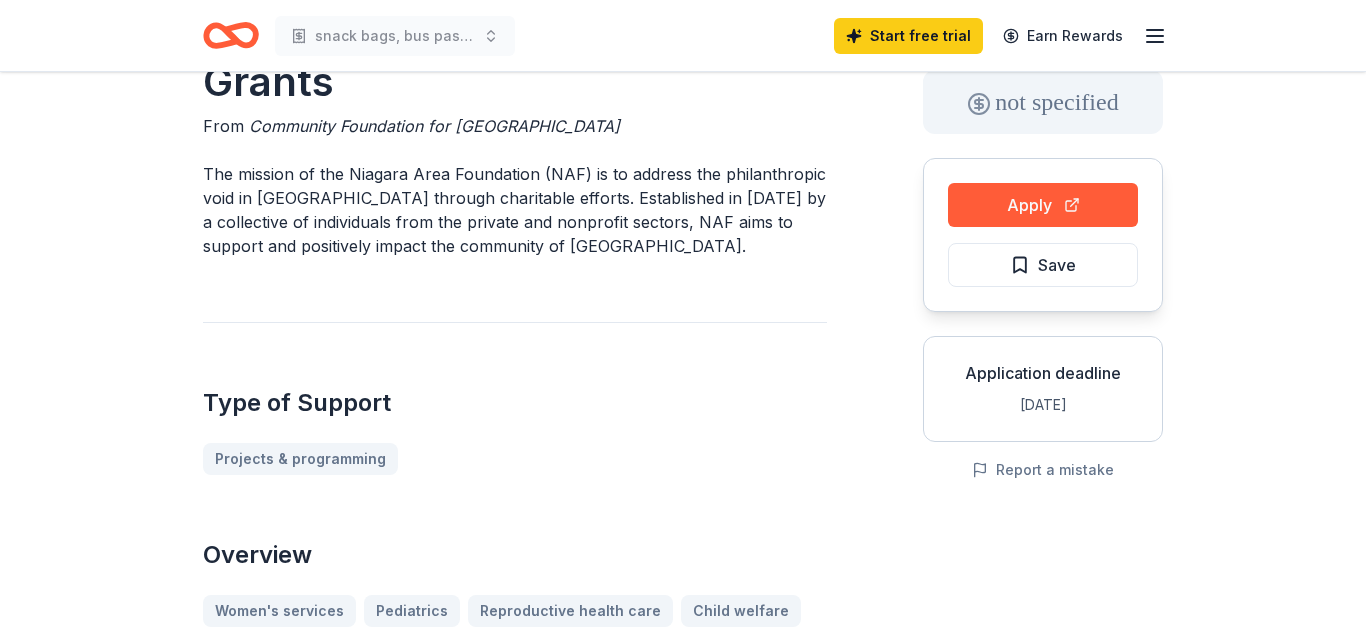 scroll, scrollTop: 0, scrollLeft: 0, axis: both 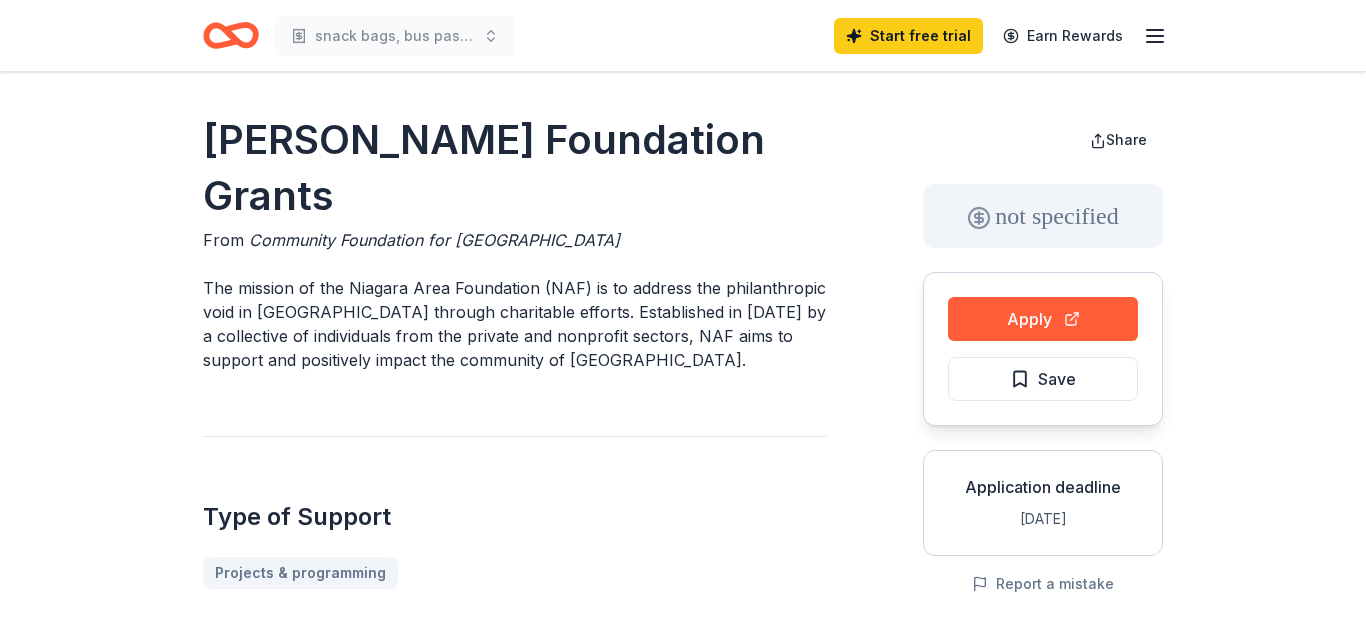 click 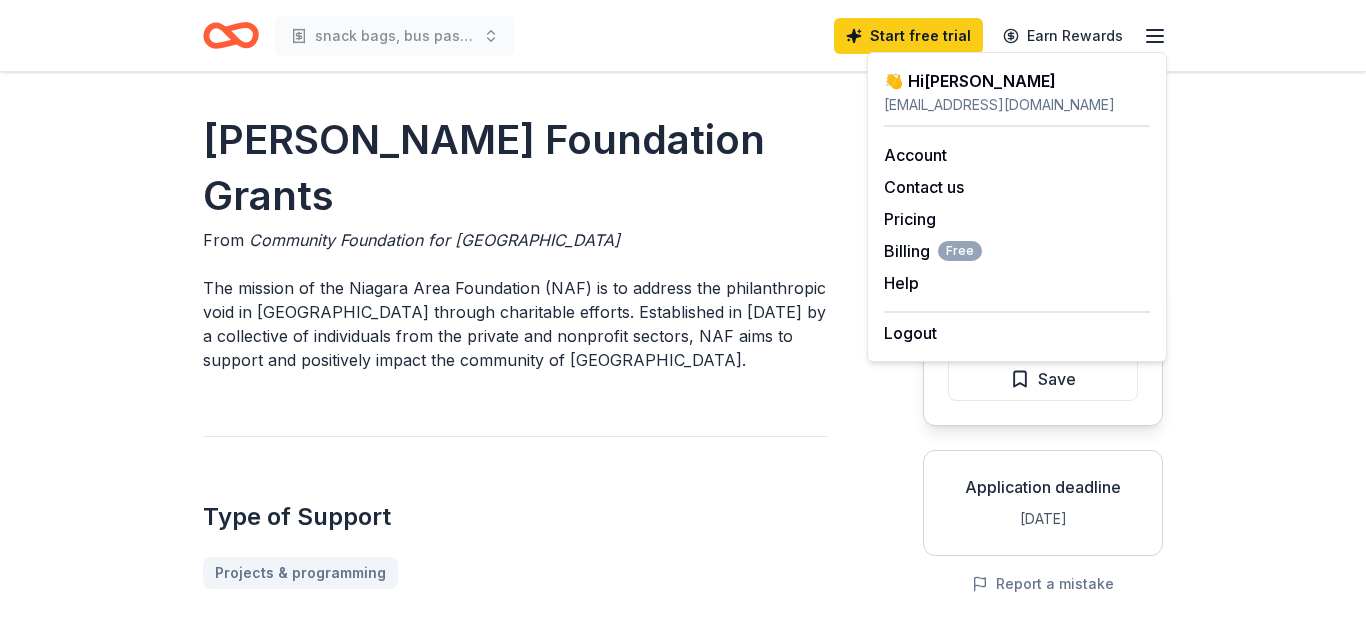 click 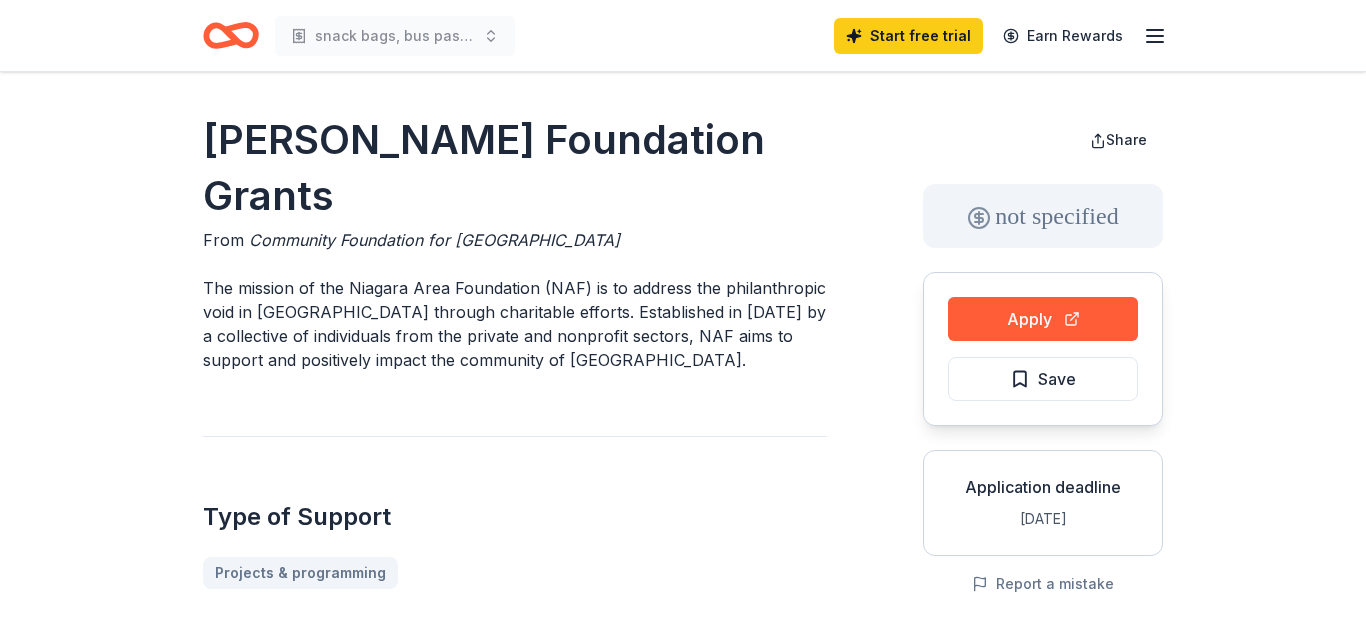 click 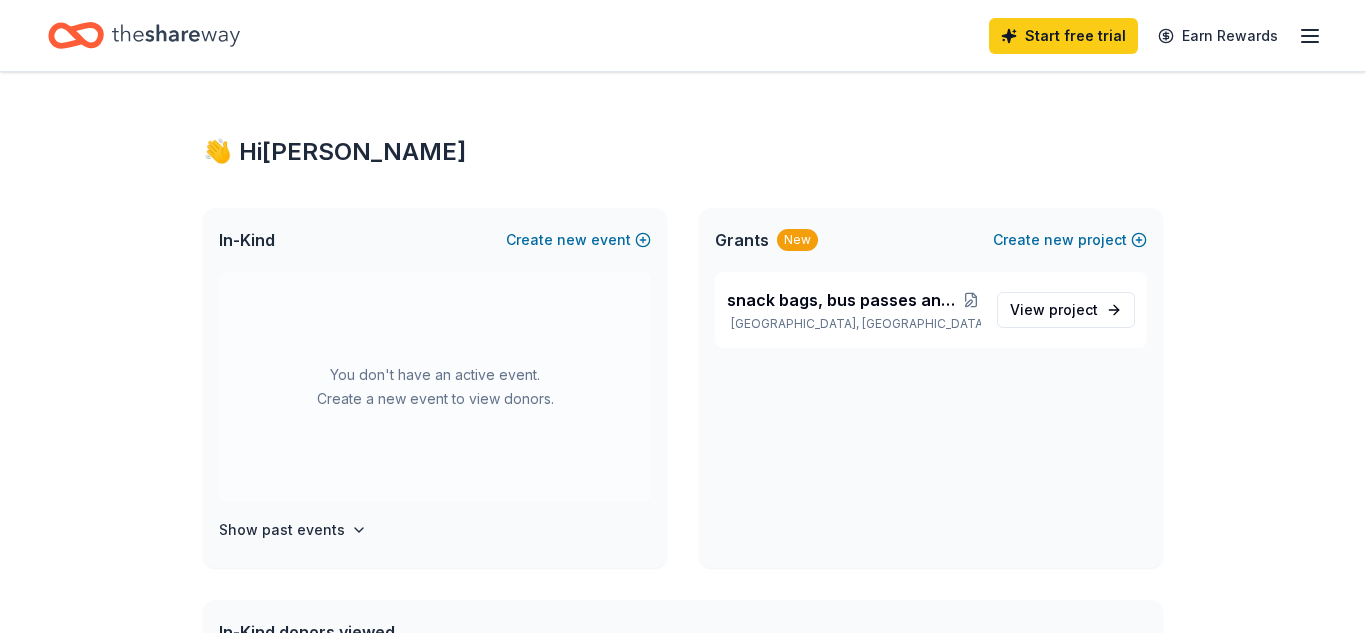 click on "Start free  trial" at bounding box center [1063, 36] 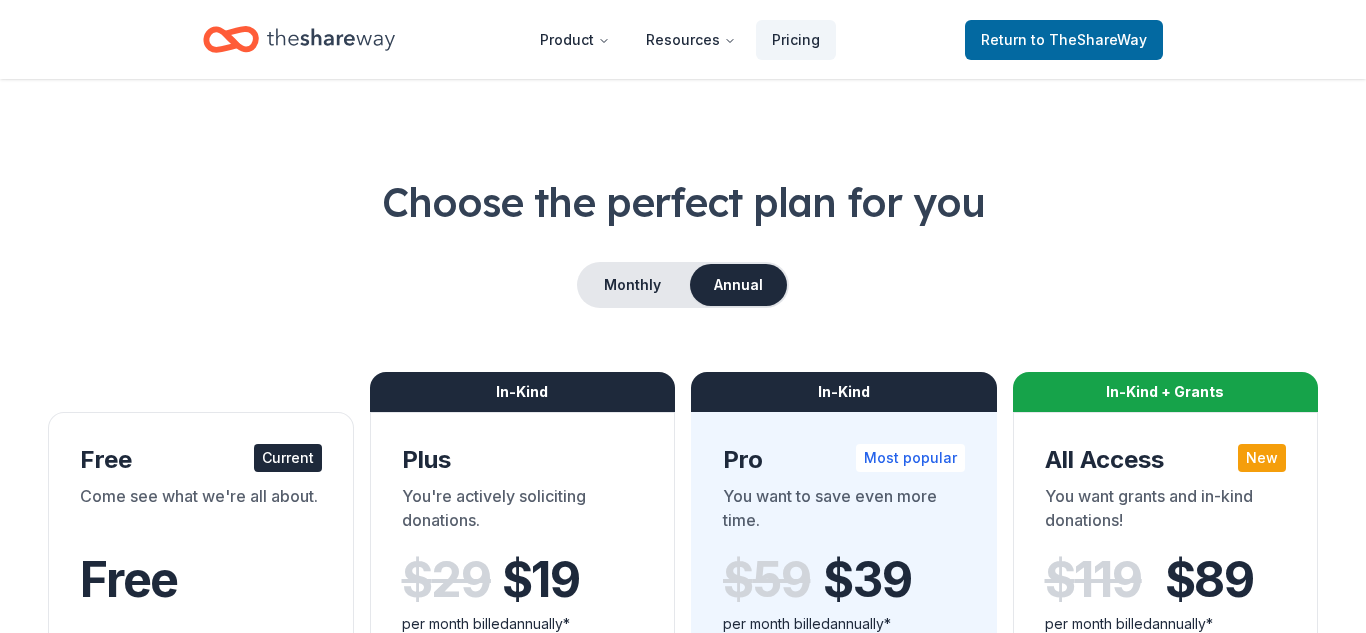 scroll, scrollTop: 33, scrollLeft: 0, axis: vertical 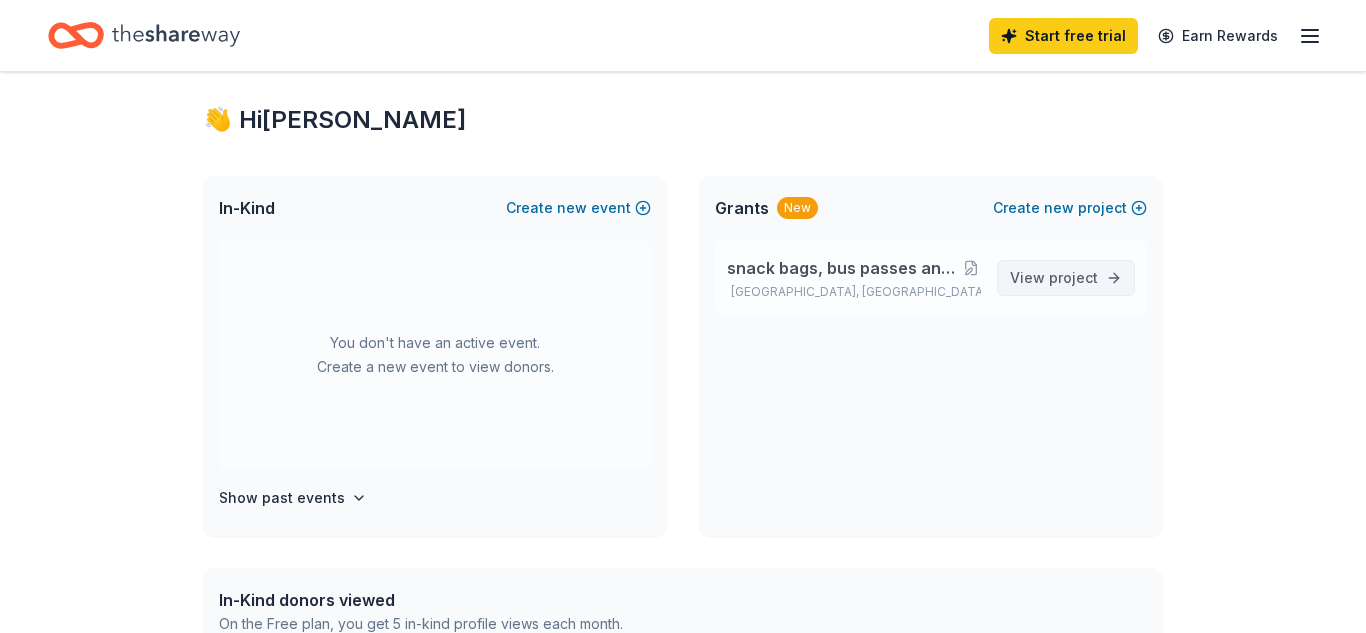 click on "project" at bounding box center (1073, 277) 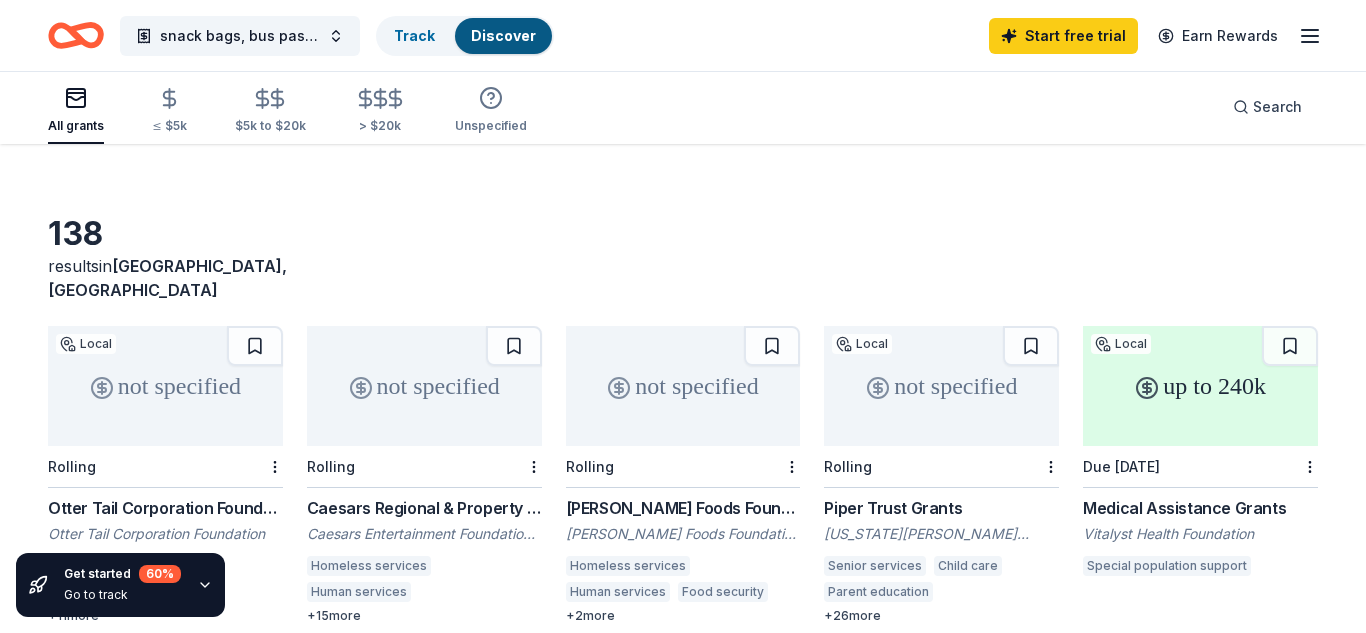 scroll, scrollTop: 0, scrollLeft: 0, axis: both 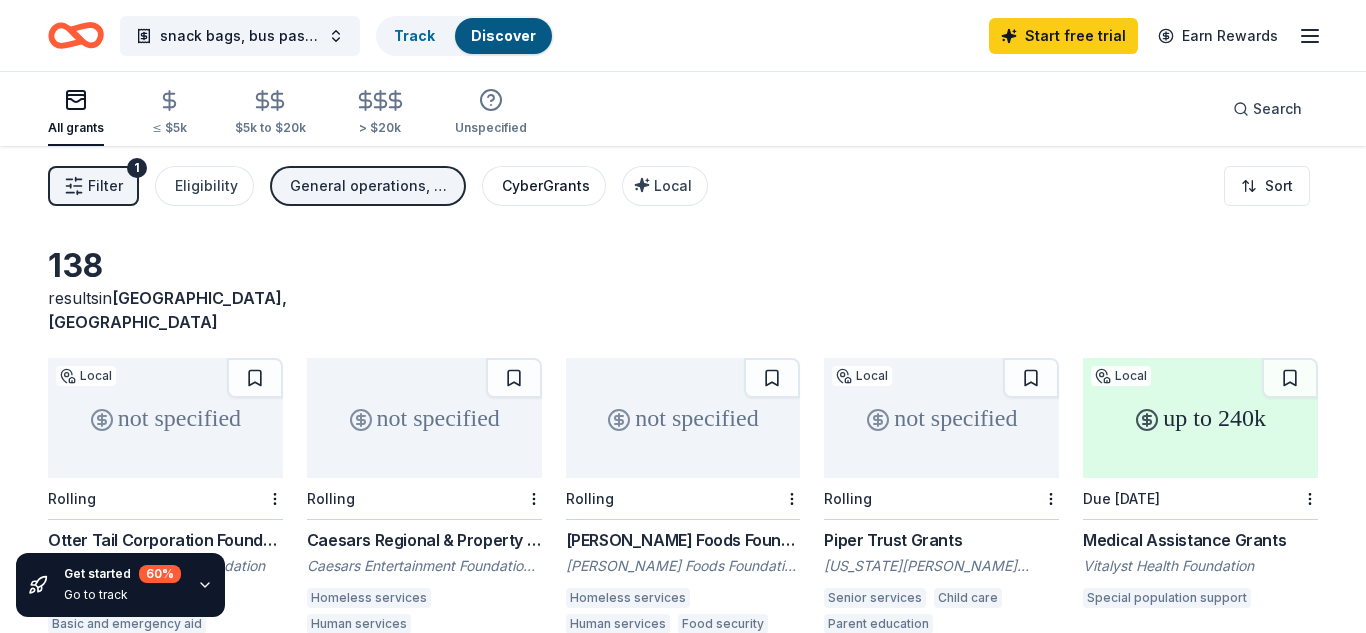 click on "CyberGrants" at bounding box center (546, 186) 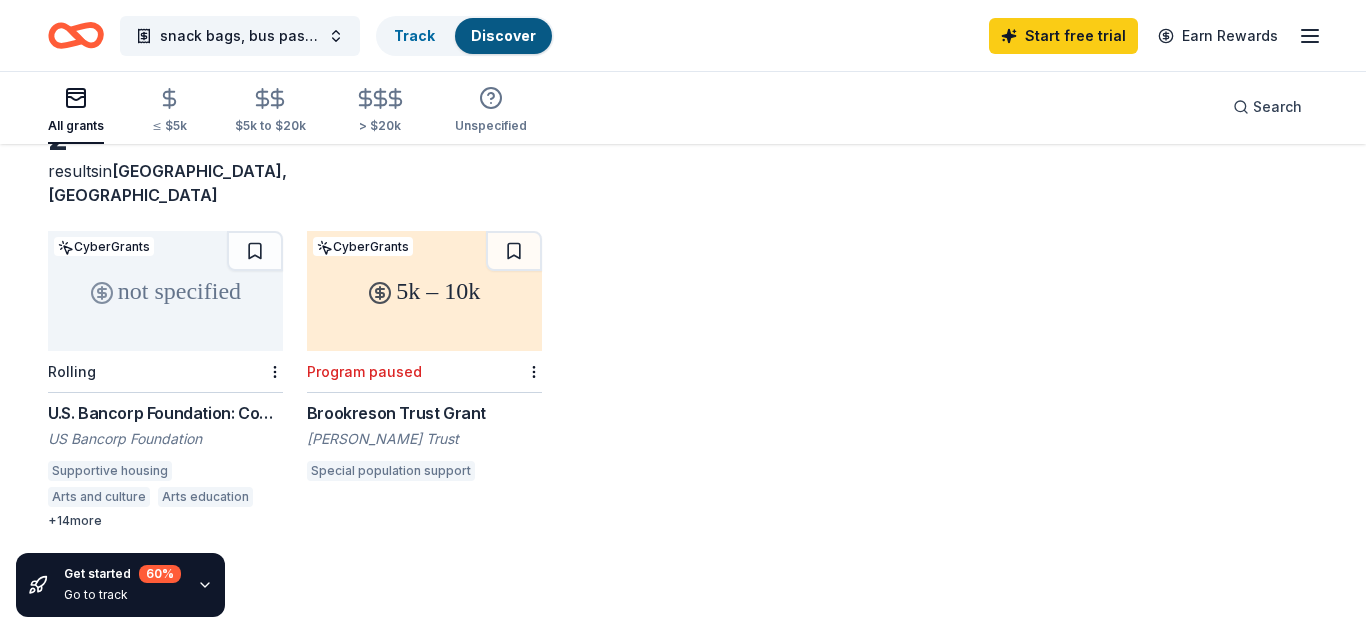scroll, scrollTop: 130, scrollLeft: 0, axis: vertical 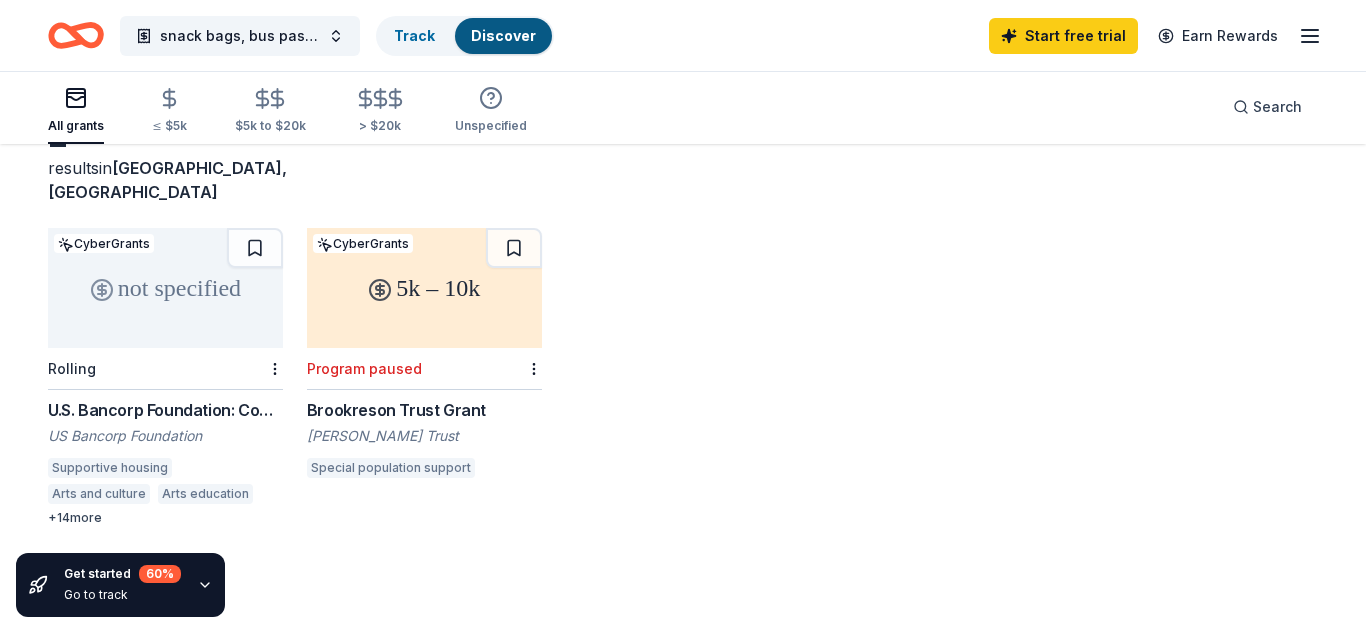 click on "U.S. Bancorp Foundation: Community Possible Grant Program" at bounding box center (165, 410) 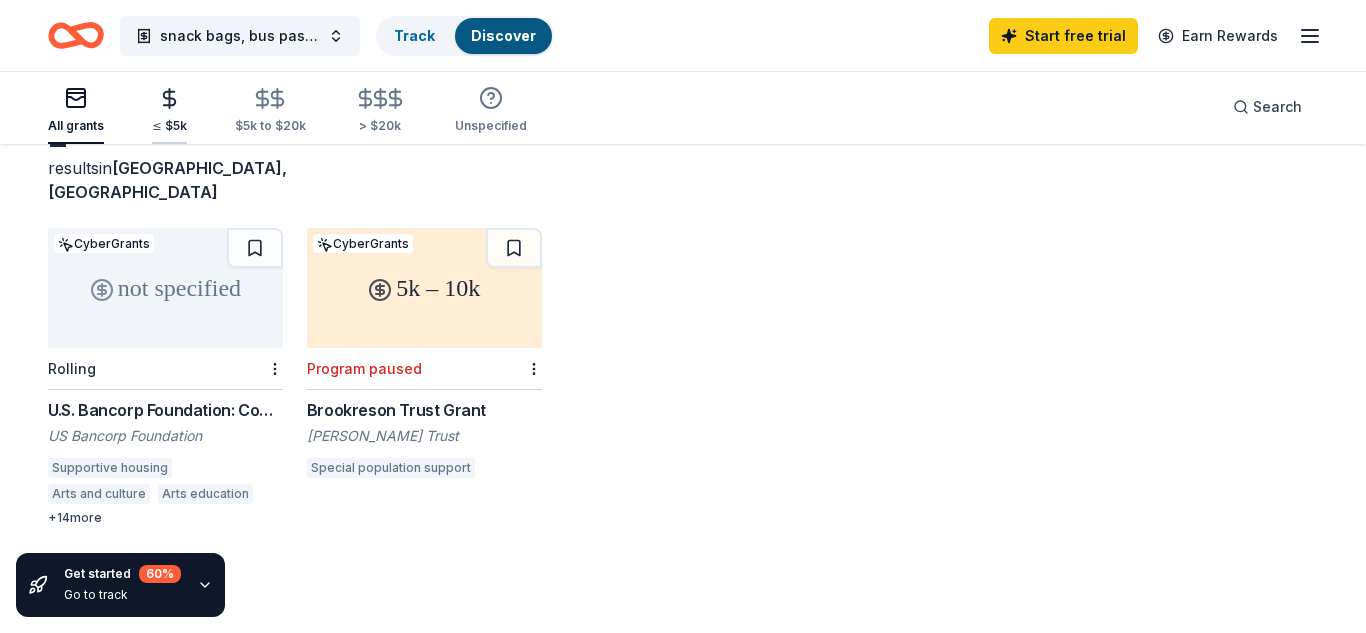 click on "≤ $5k" at bounding box center [169, 126] 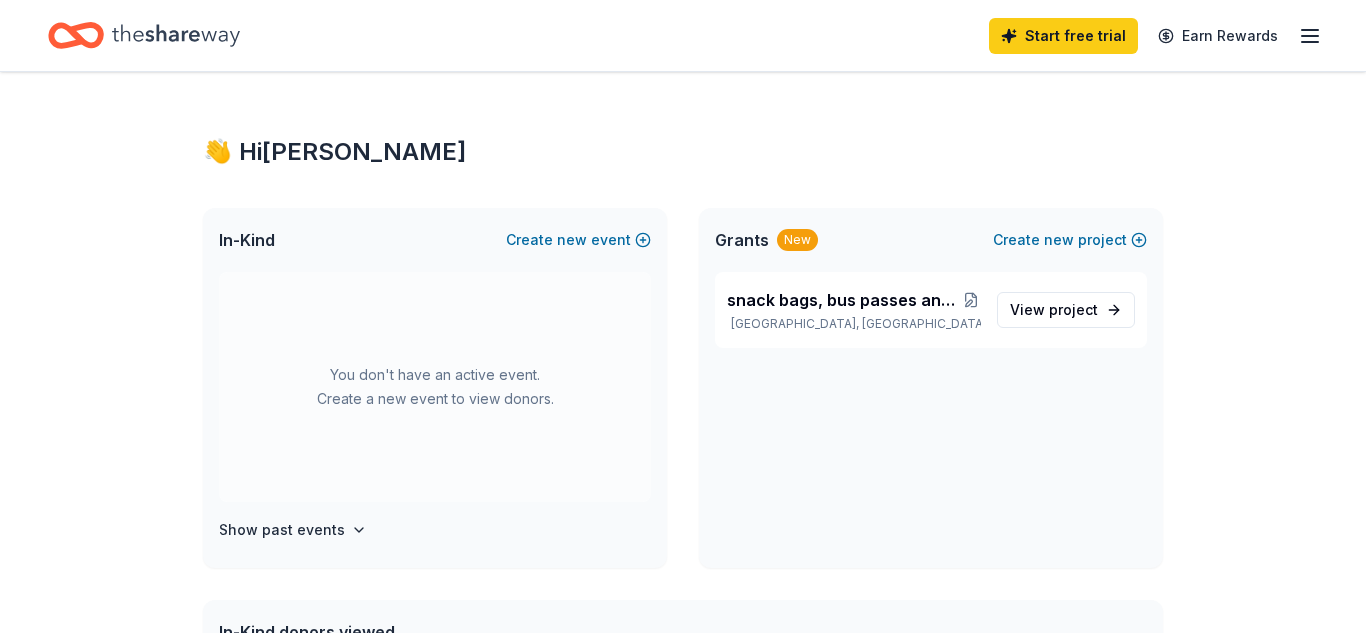 scroll, scrollTop: 32, scrollLeft: 0, axis: vertical 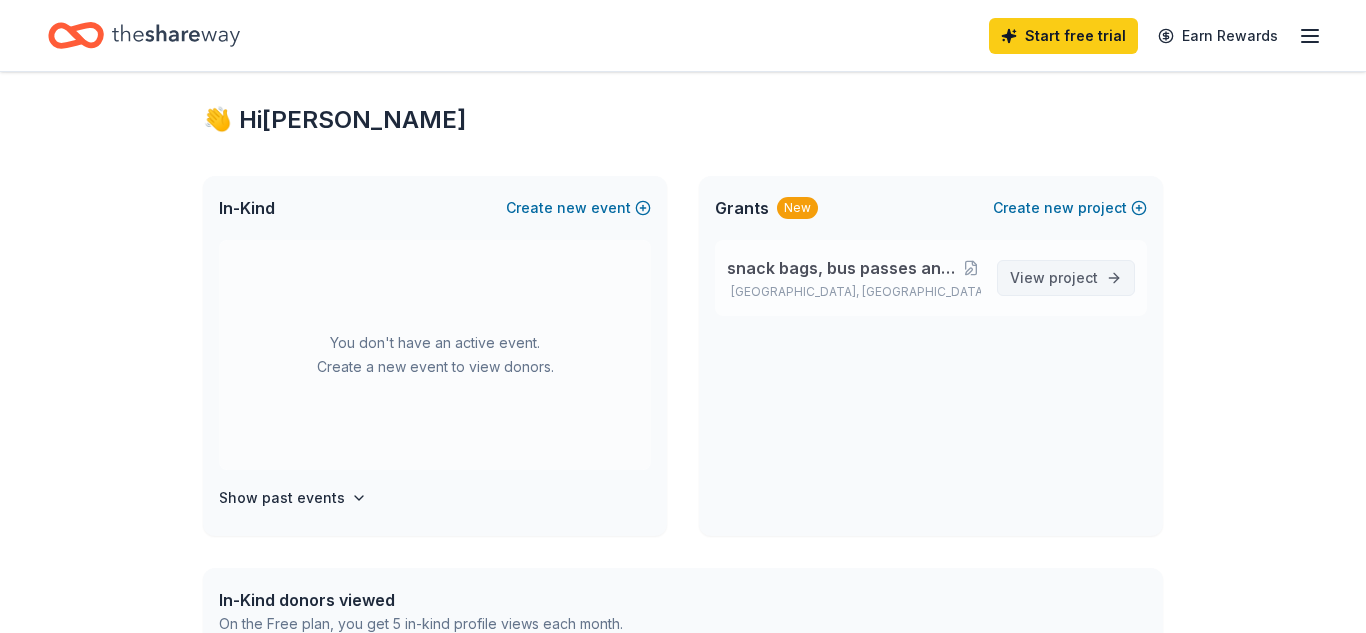 click on "View   project" at bounding box center [1054, 278] 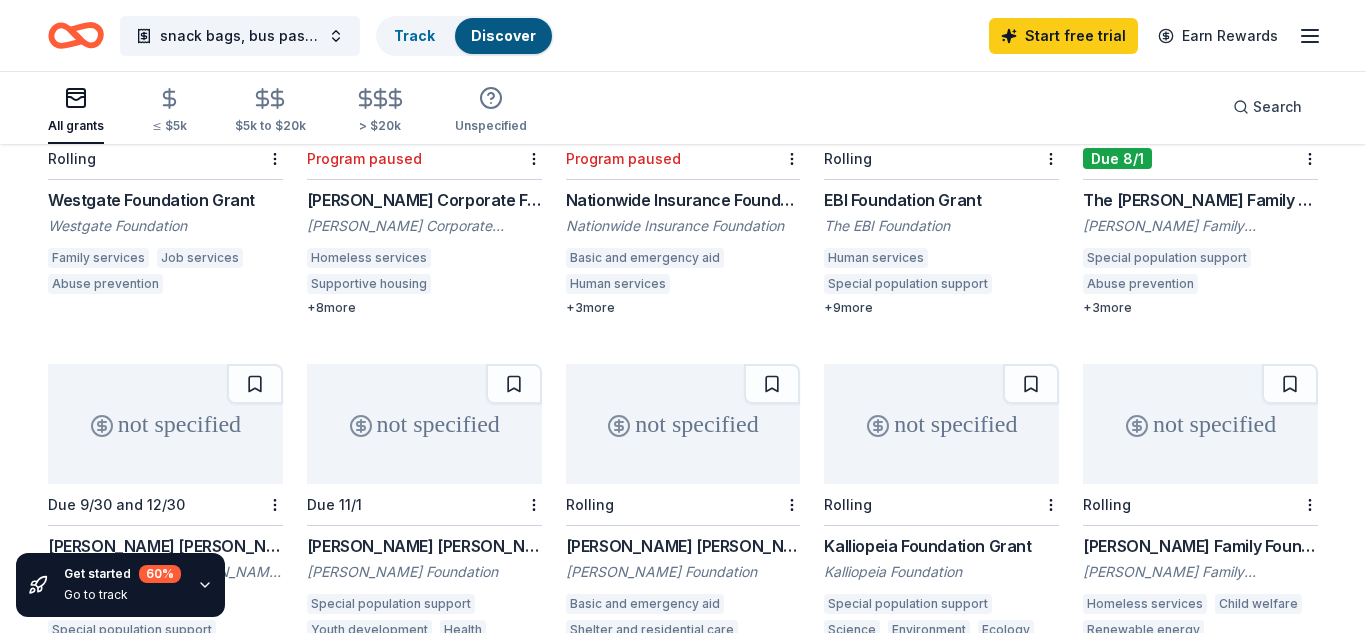 scroll, scrollTop: 1014, scrollLeft: 0, axis: vertical 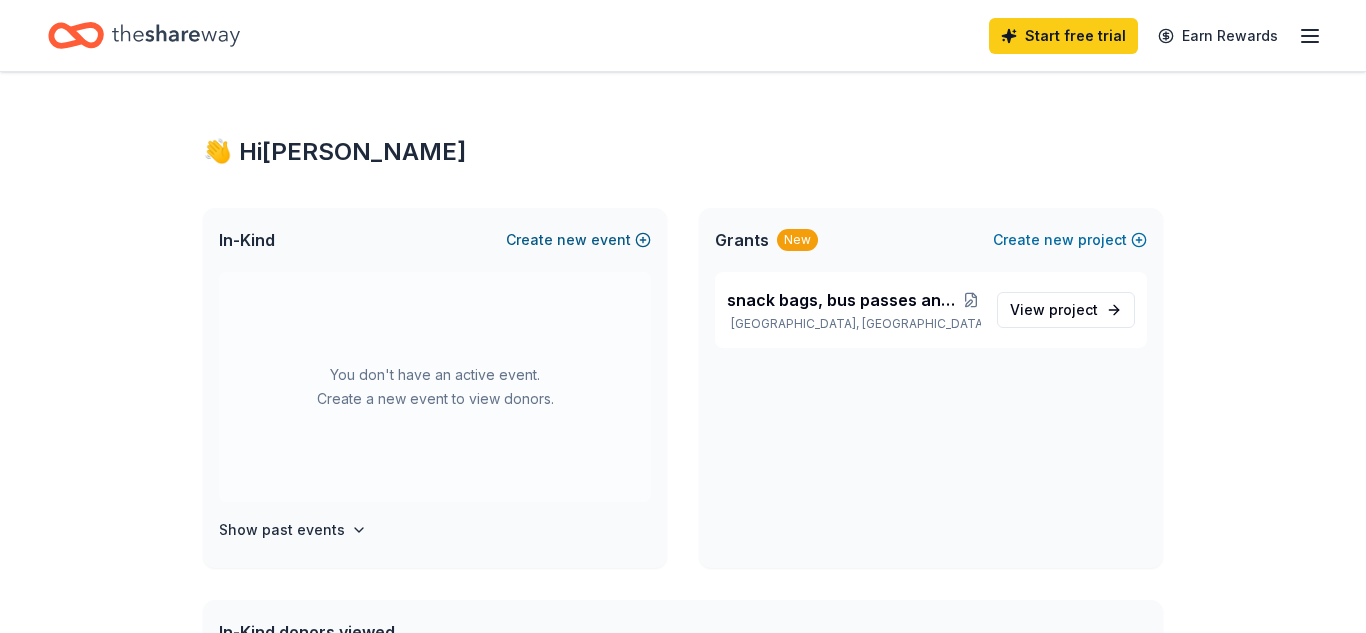 click on "new" at bounding box center (572, 240) 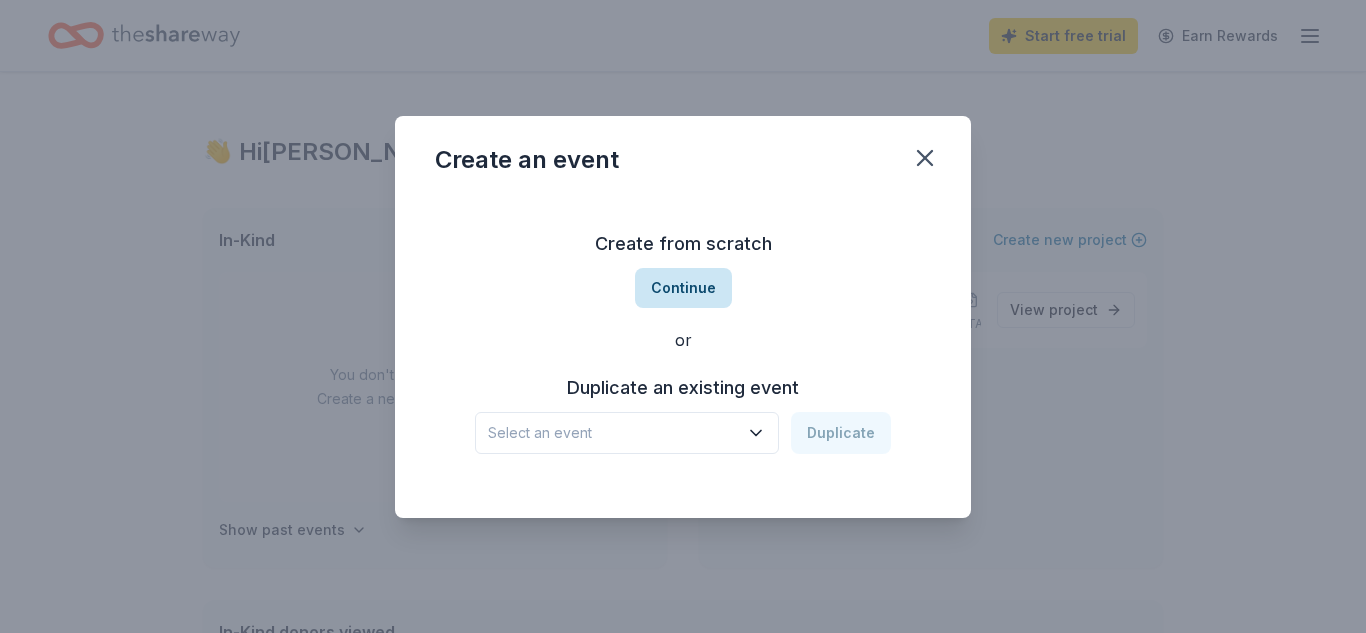 click on "Continue" at bounding box center (683, 288) 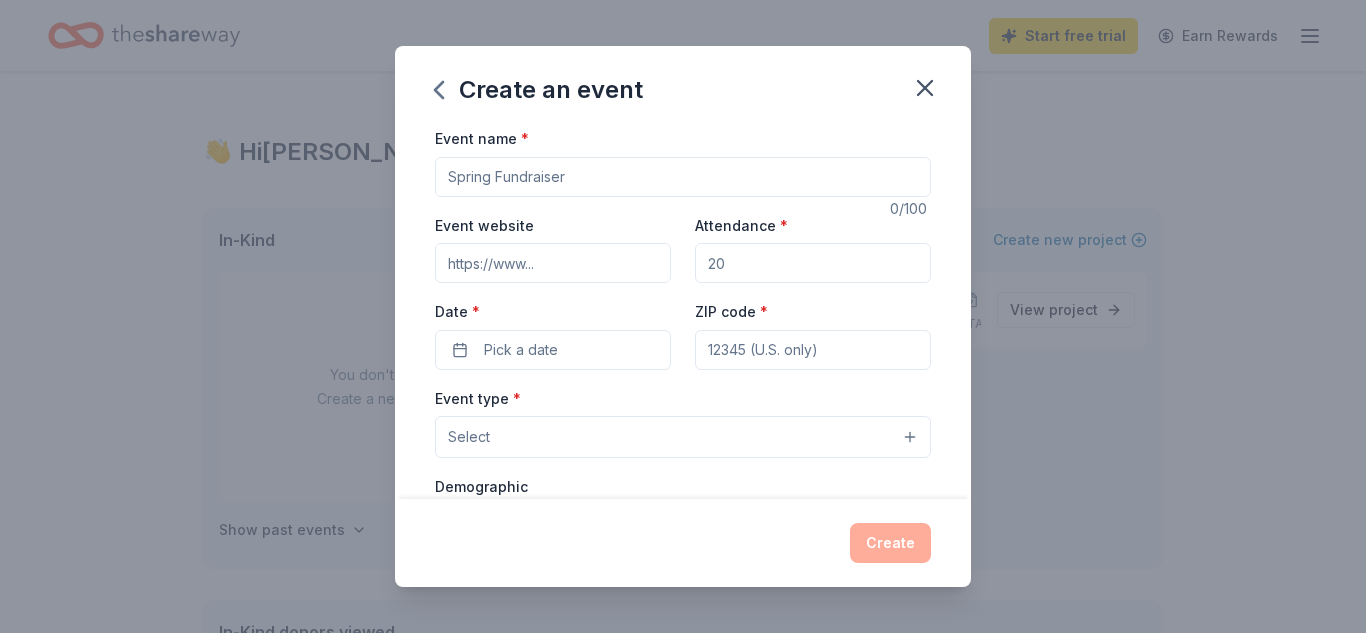 click on "Event name *" at bounding box center (683, 177) 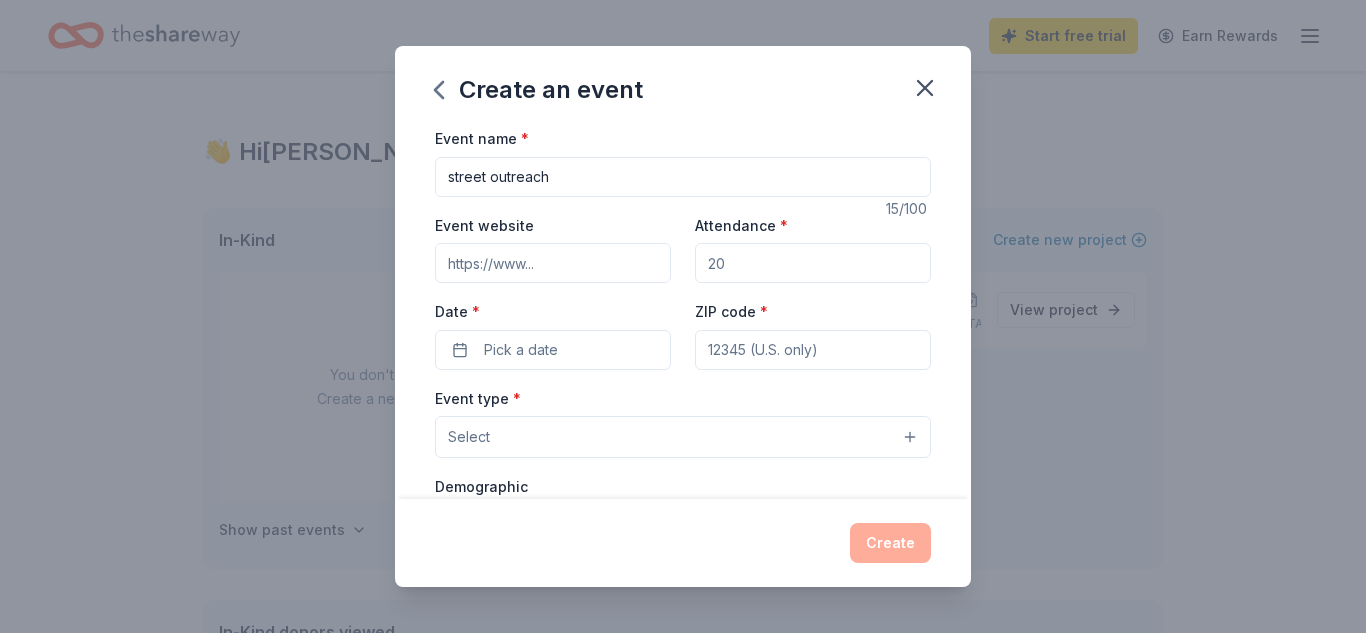 type on "street outreach" 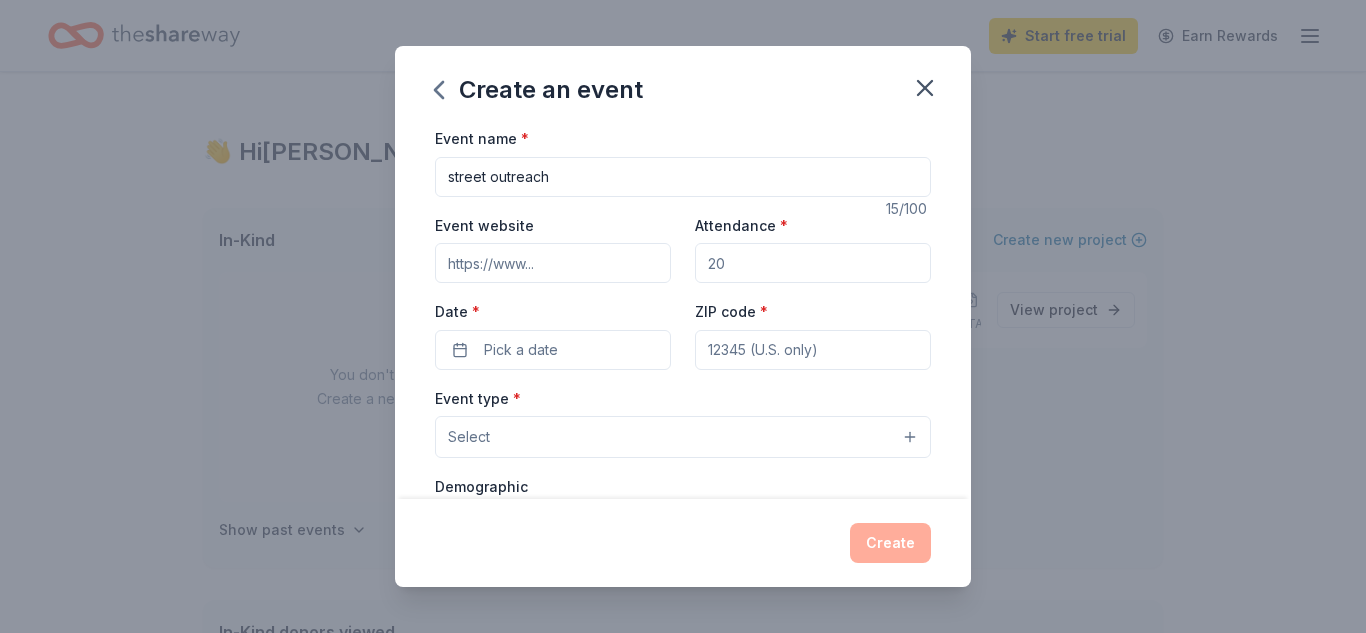 click on "Attendance *" at bounding box center (813, 263) 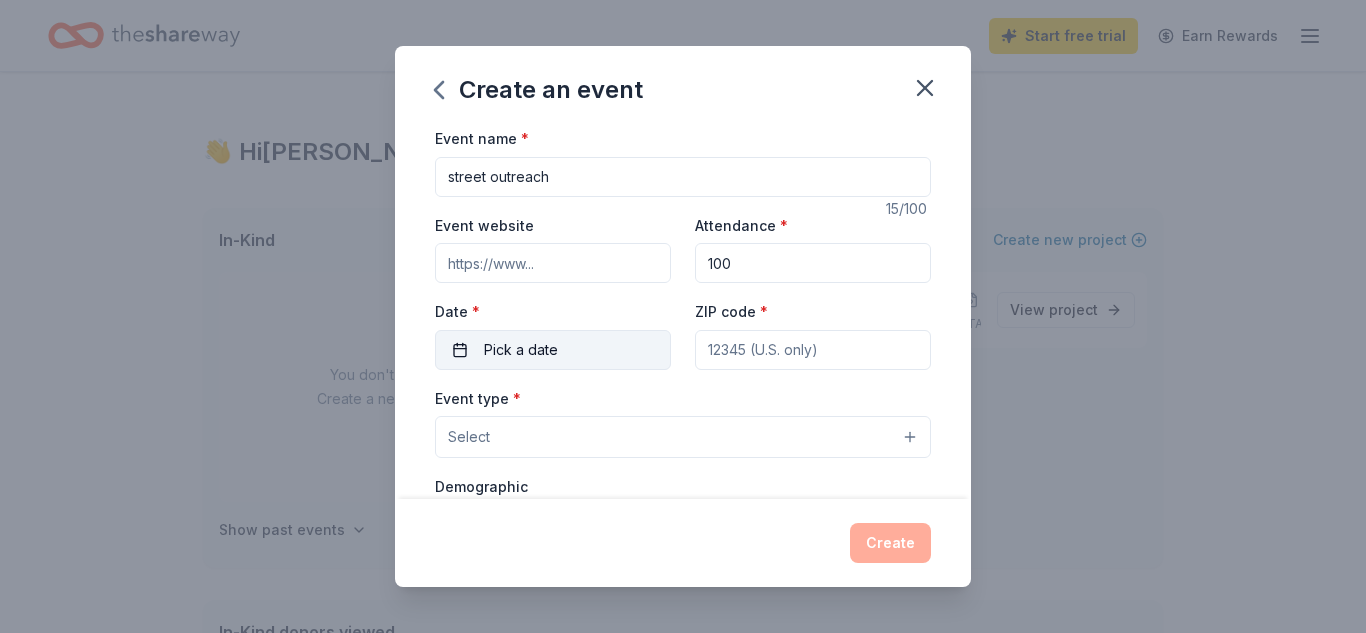 type on "100" 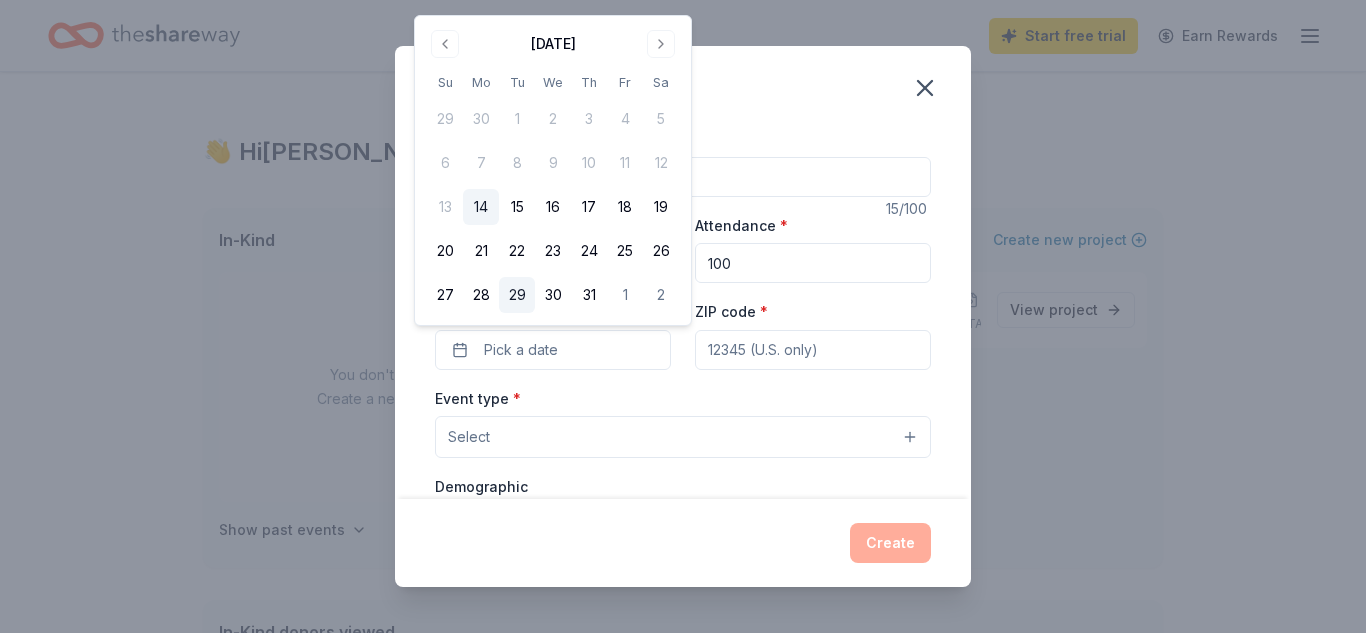 click on "29" at bounding box center (517, 295) 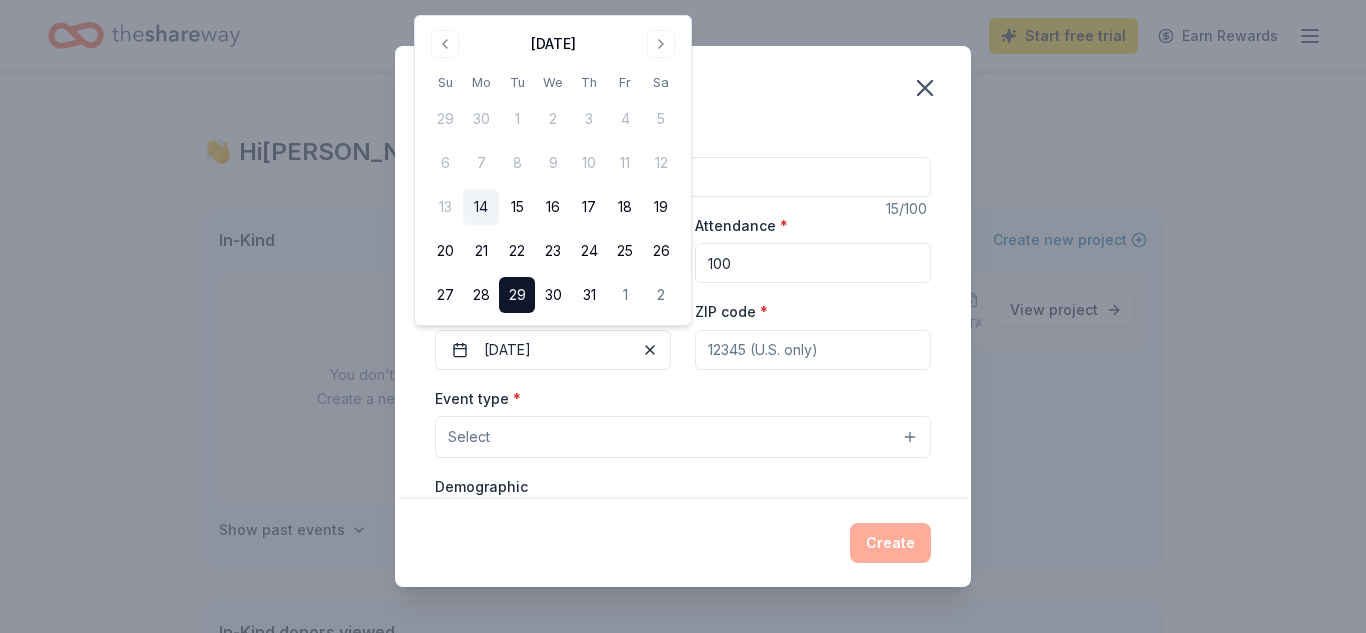click on "ZIP code *" at bounding box center [813, 350] 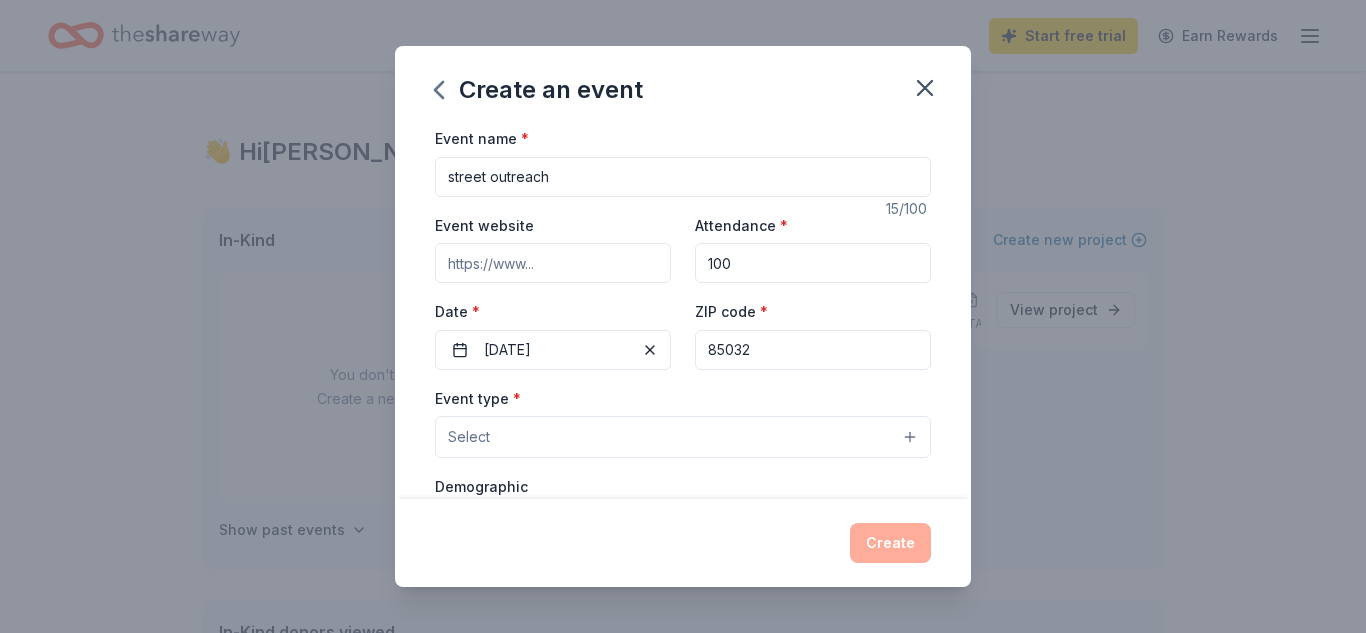 type on "85032" 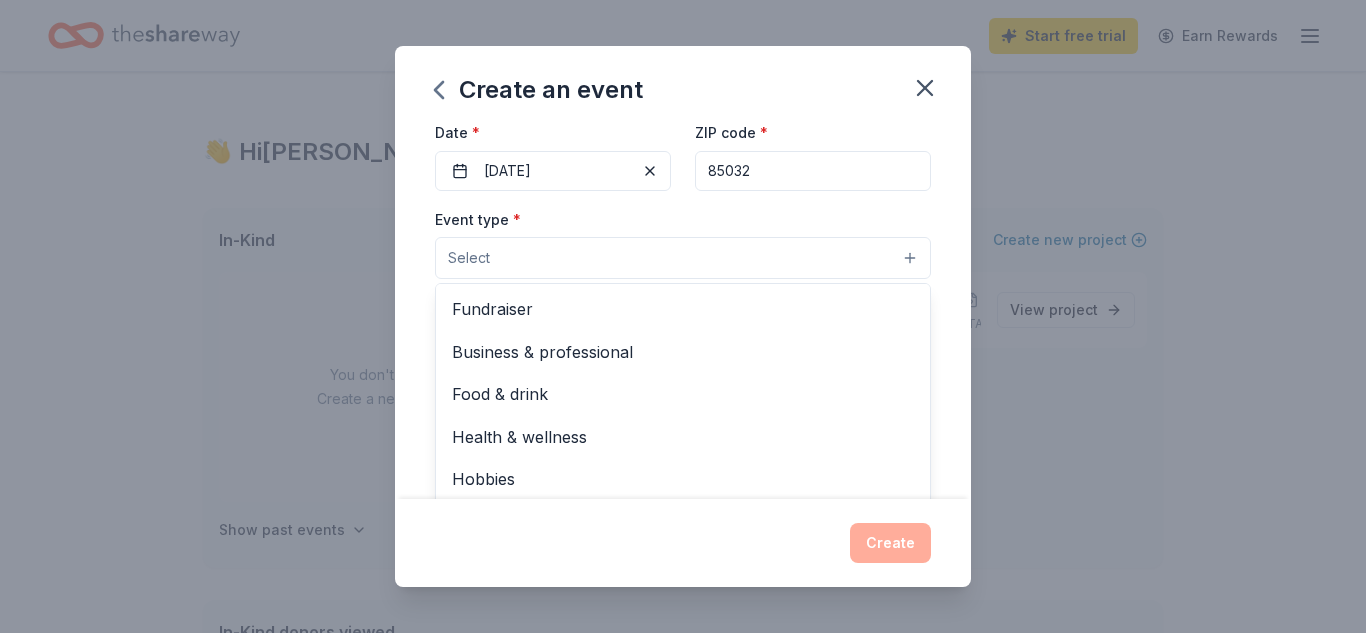 scroll, scrollTop: 187, scrollLeft: 0, axis: vertical 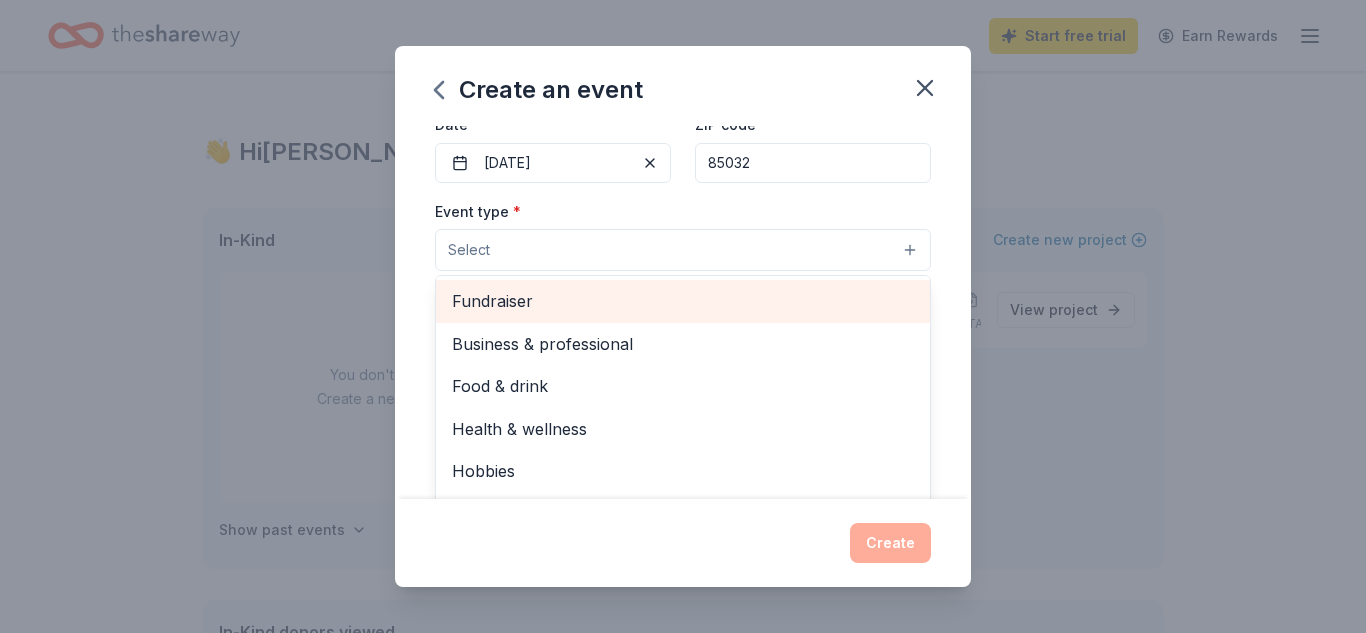 click on "Fundraiser" at bounding box center [683, 301] 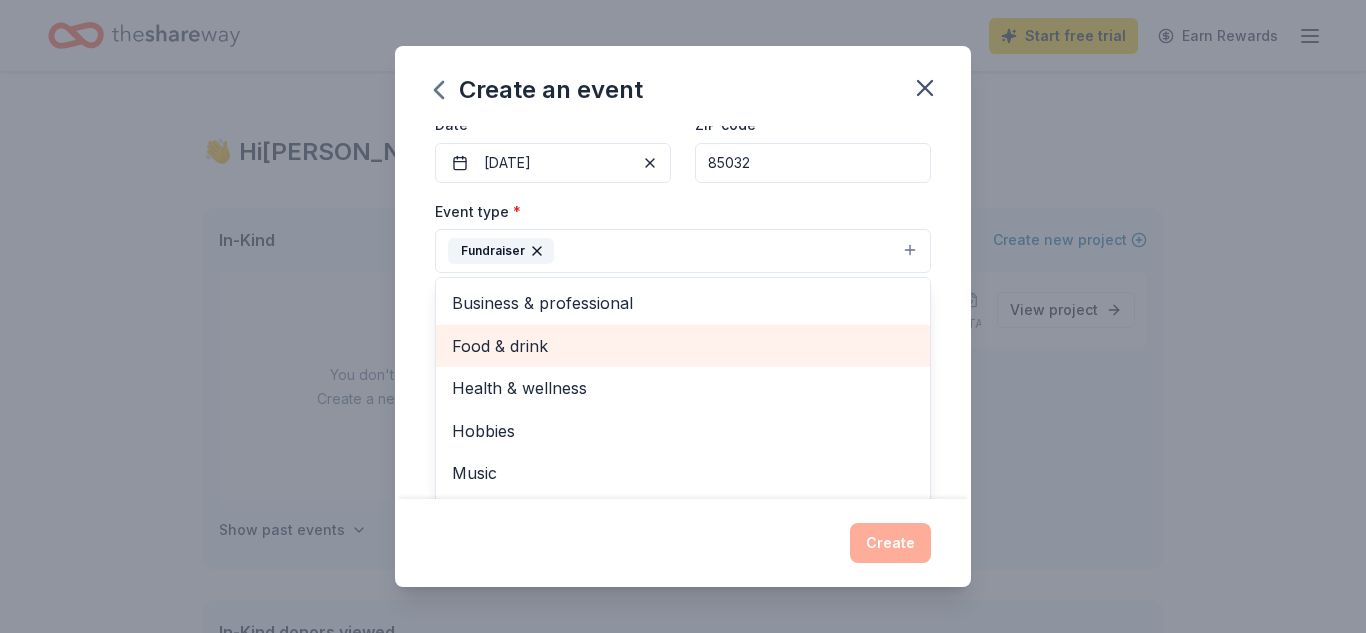 click on "Food & drink" at bounding box center (683, 346) 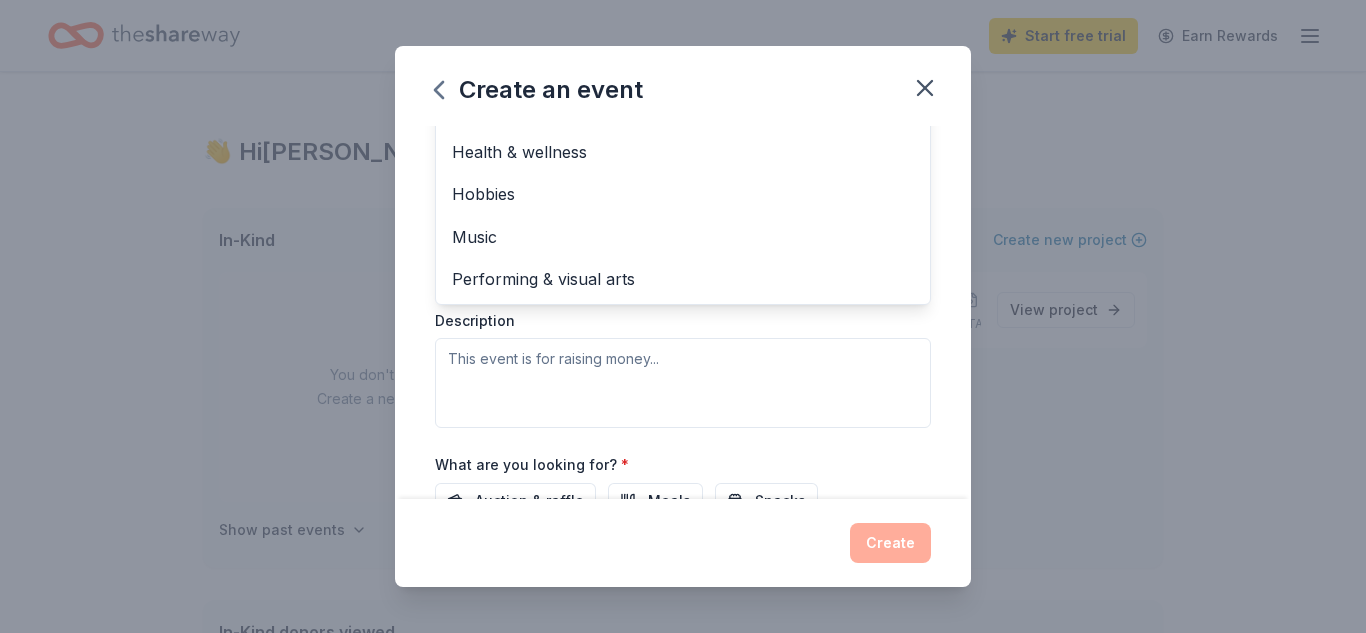 scroll, scrollTop: 405, scrollLeft: 0, axis: vertical 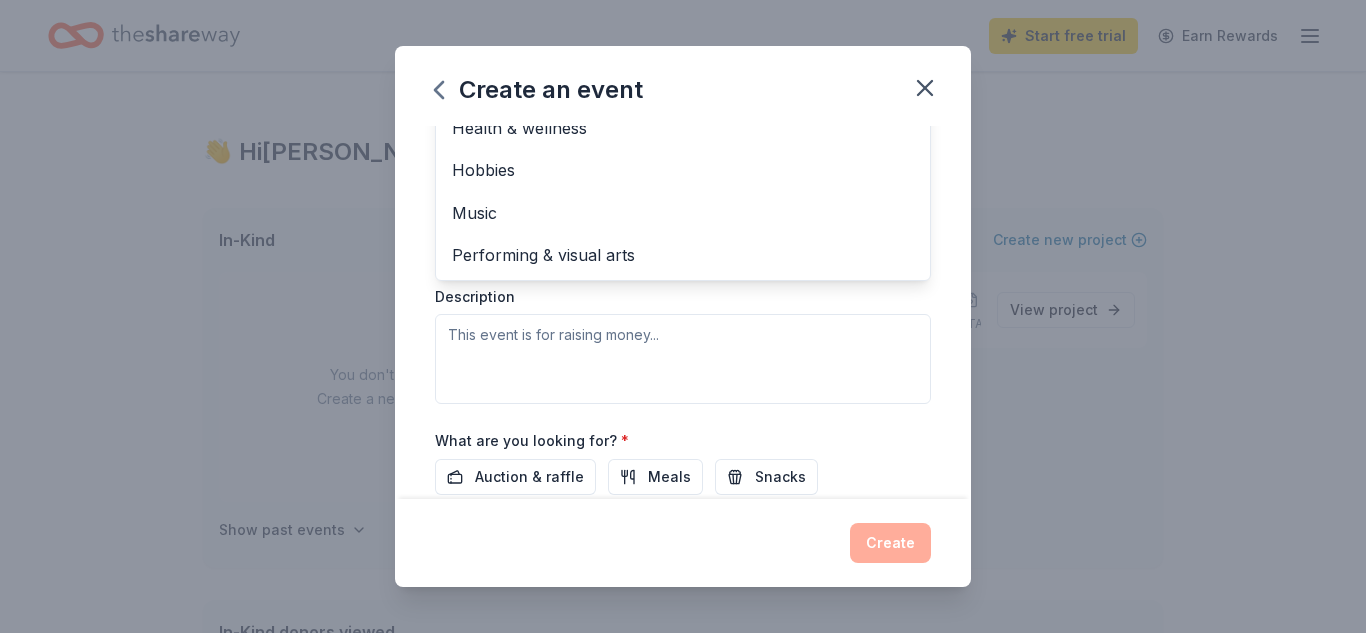 click on "Event type * Fundraiser Food & drink Business & professional Health & wellness Hobbies Music Performing & visual arts Demographic Select We use this information to help brands find events with their target demographic to sponsor their products. Mailing address Apt/unit Description" at bounding box center [683, 192] 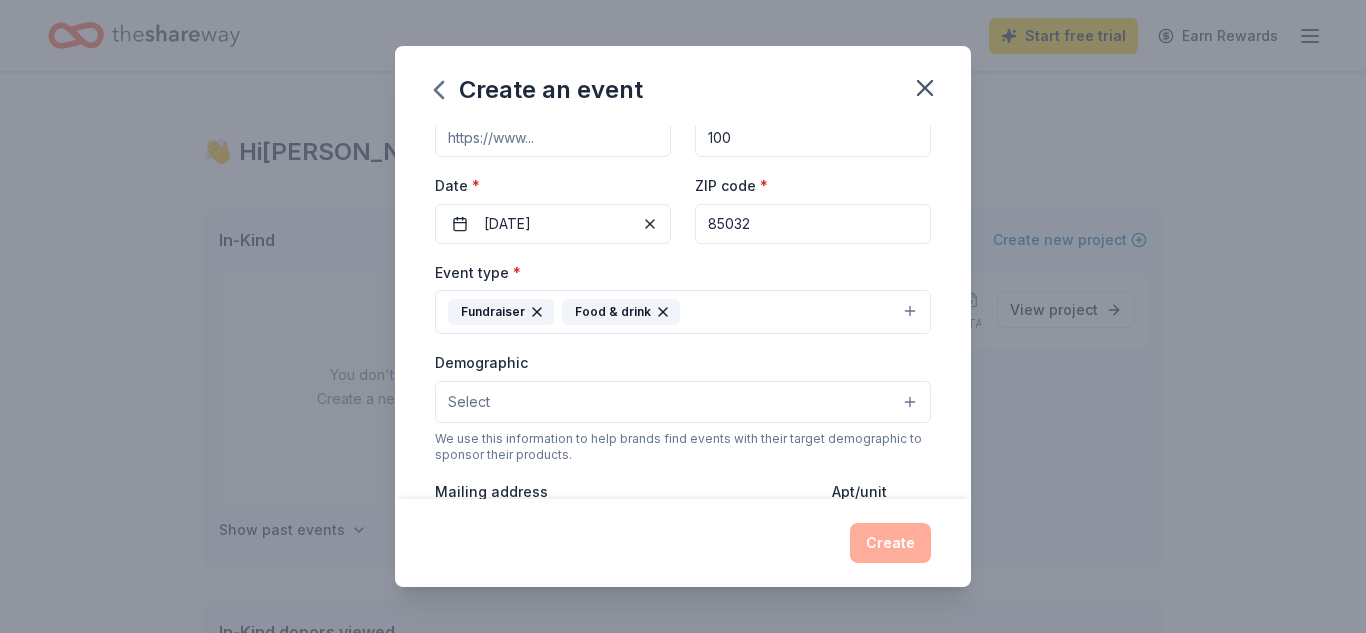 click on "Select" at bounding box center (469, 402) 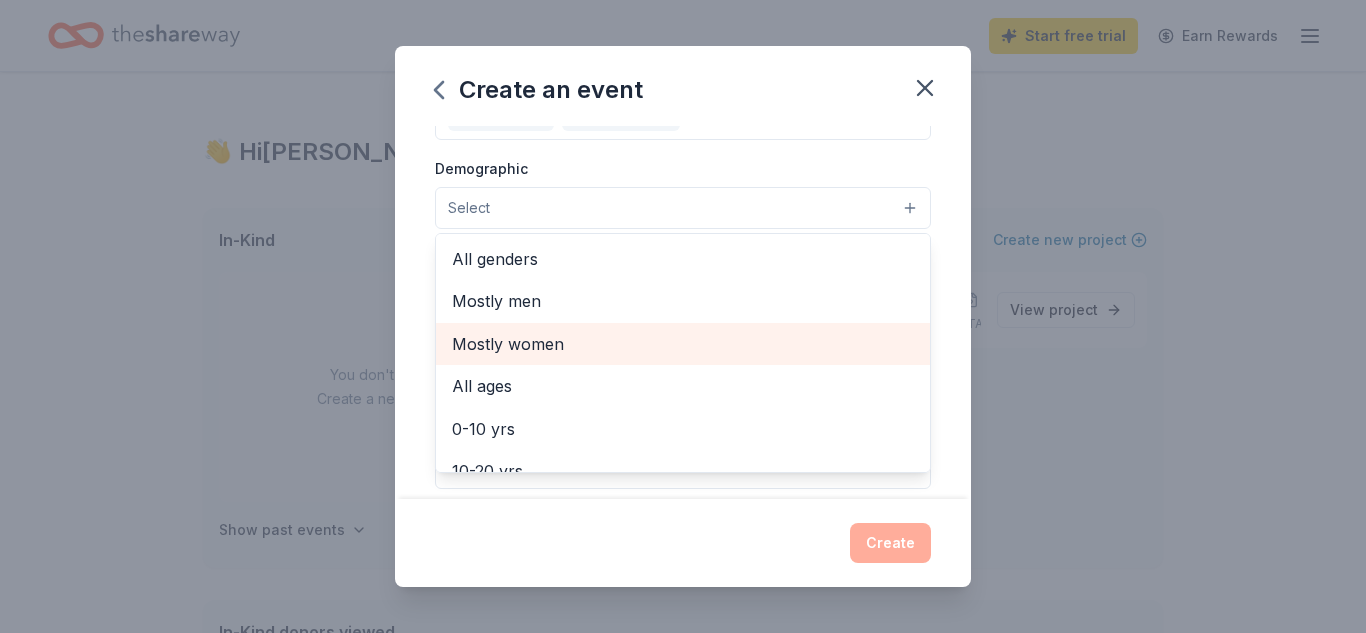 scroll, scrollTop: 324, scrollLeft: 0, axis: vertical 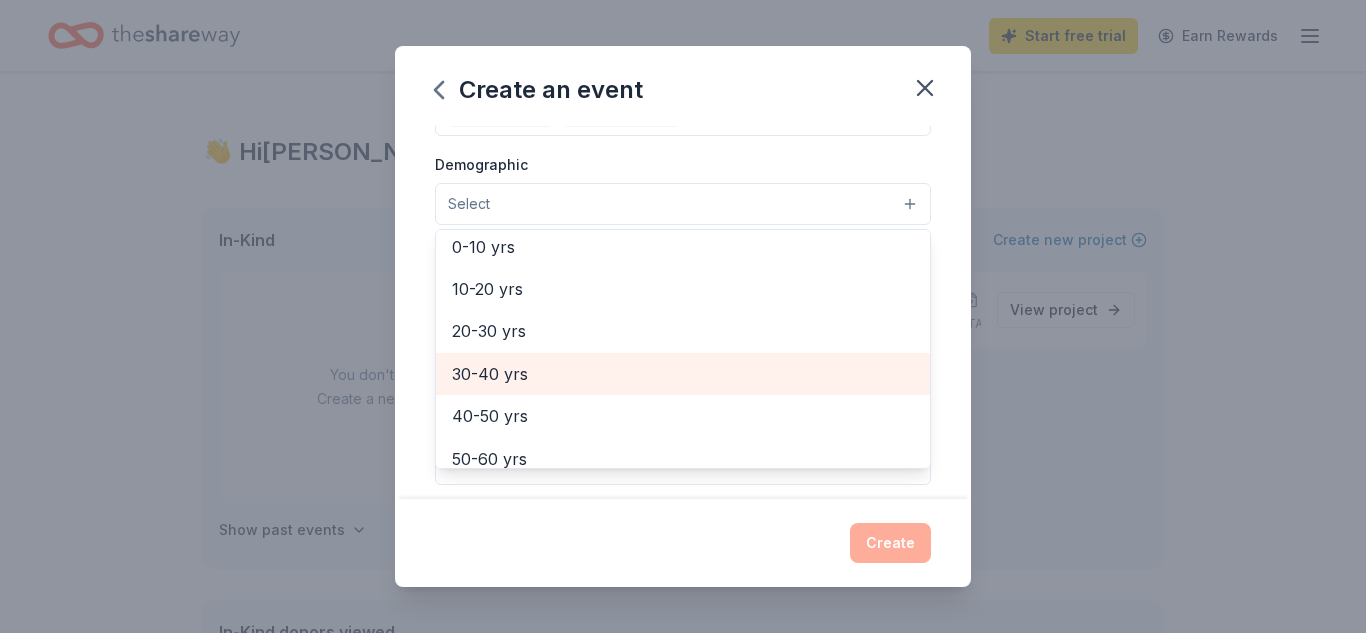 click on "30-40 yrs" at bounding box center [683, 374] 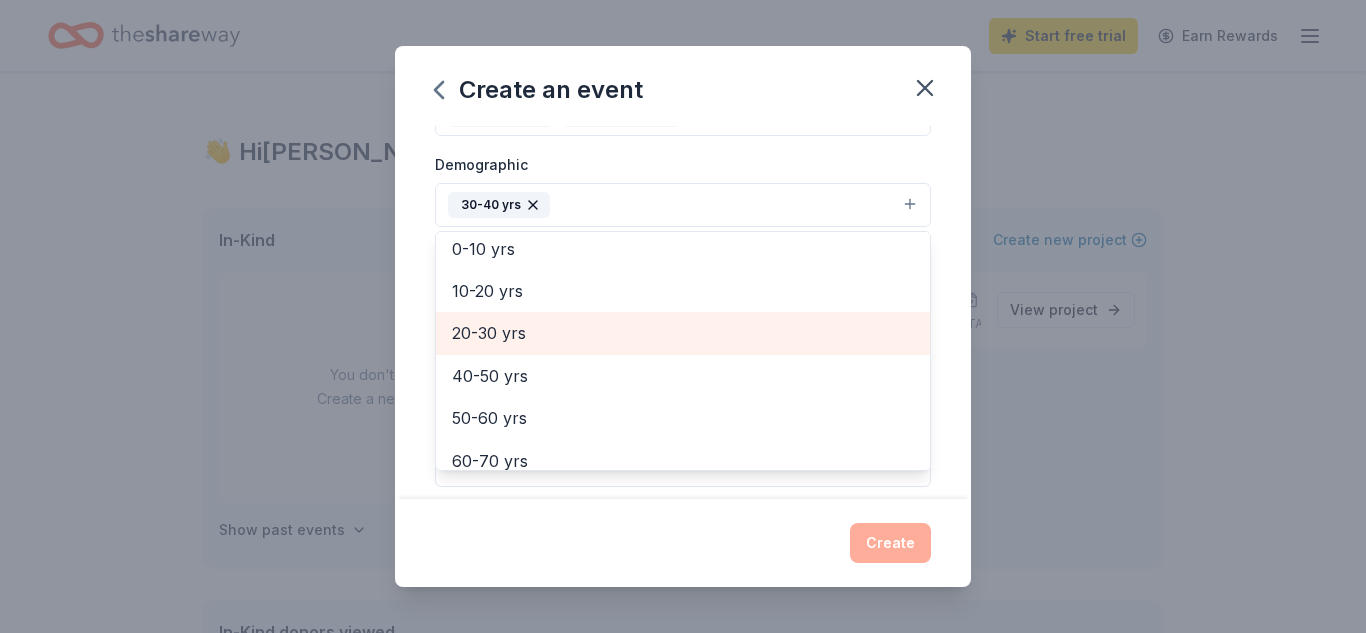 click on "20-30 yrs" at bounding box center [683, 333] 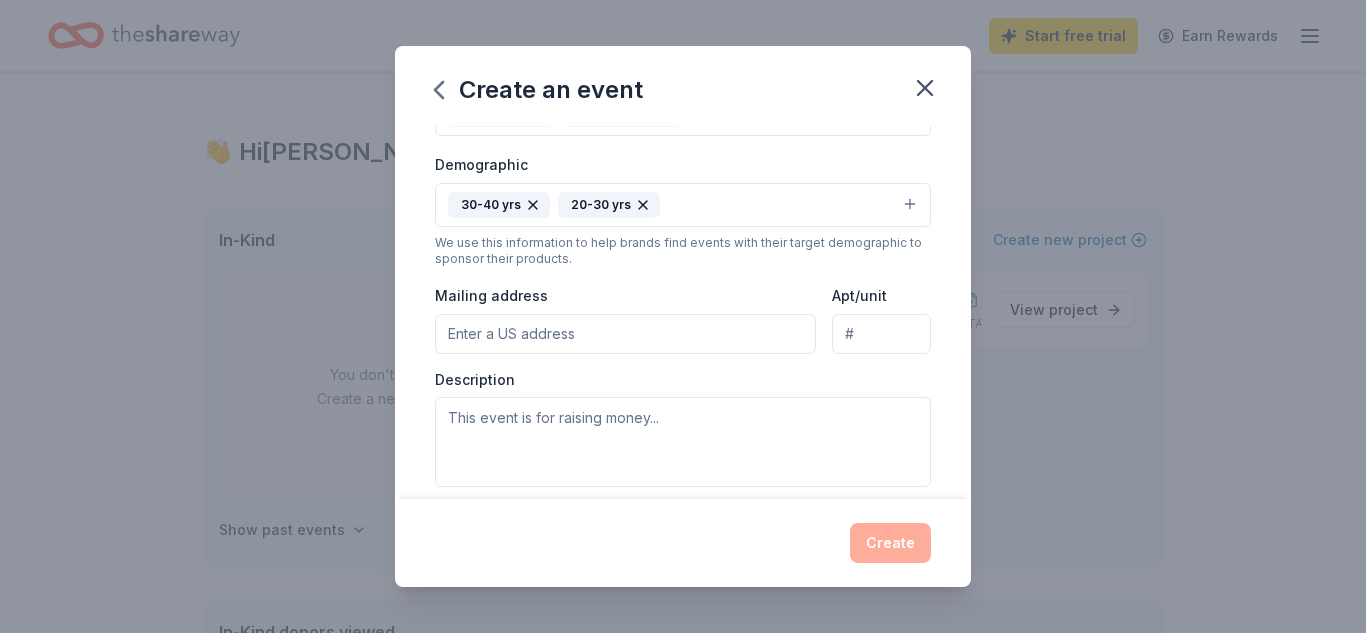 click 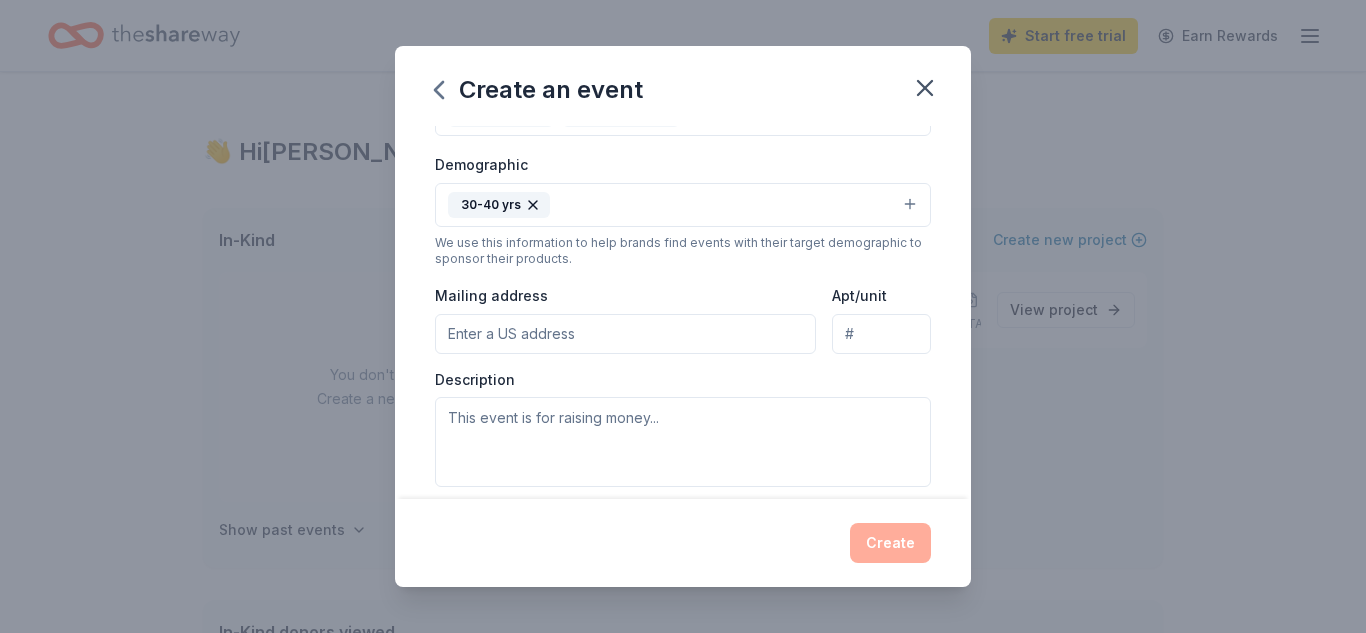 click on "Mailing address" at bounding box center (625, 334) 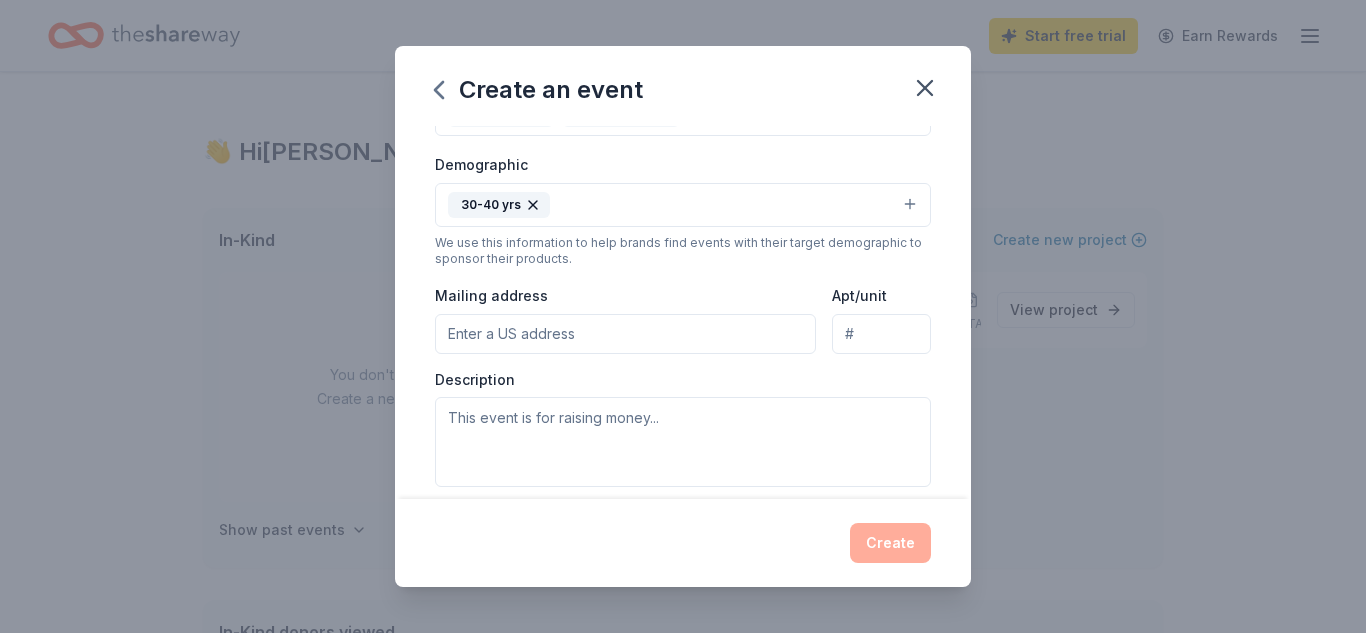 type on "4416 e evans dr" 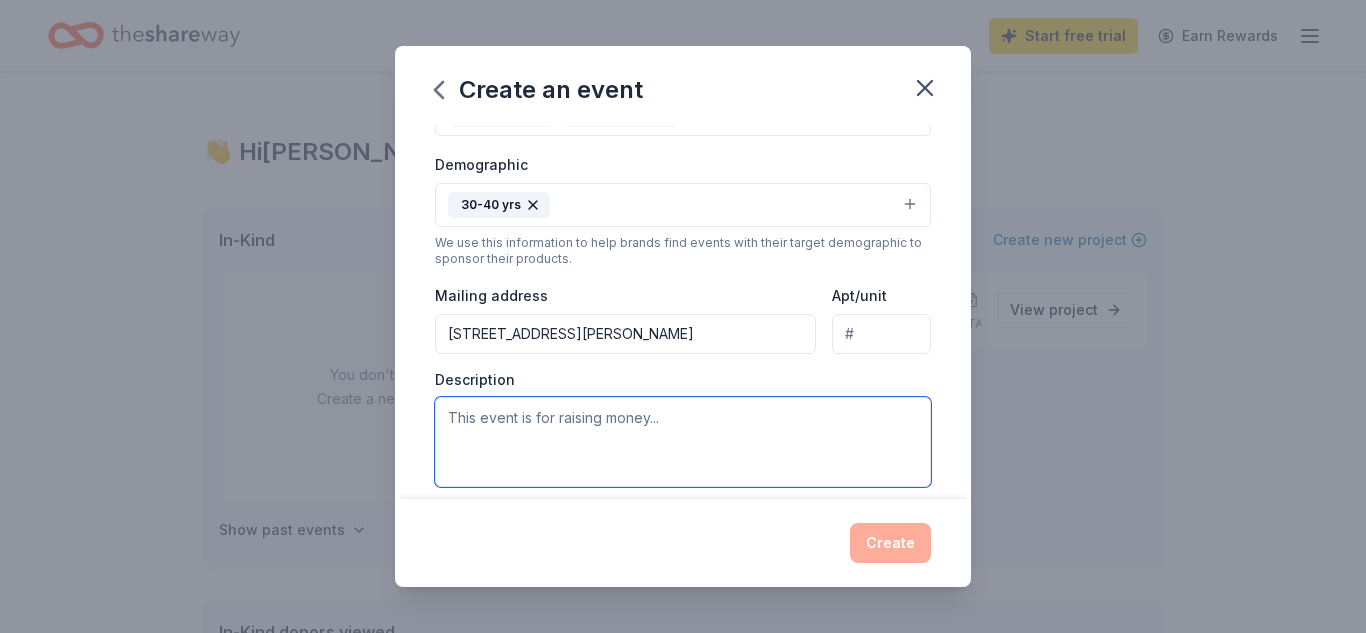 click at bounding box center [683, 442] 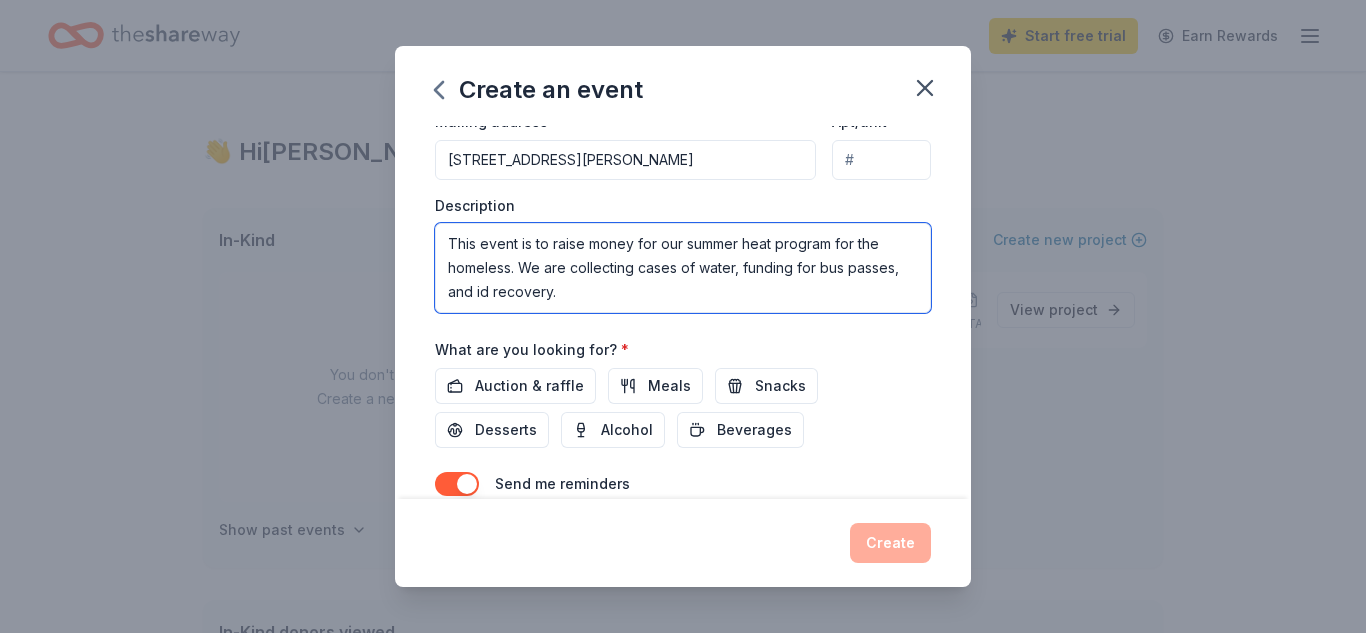 scroll, scrollTop: 497, scrollLeft: 0, axis: vertical 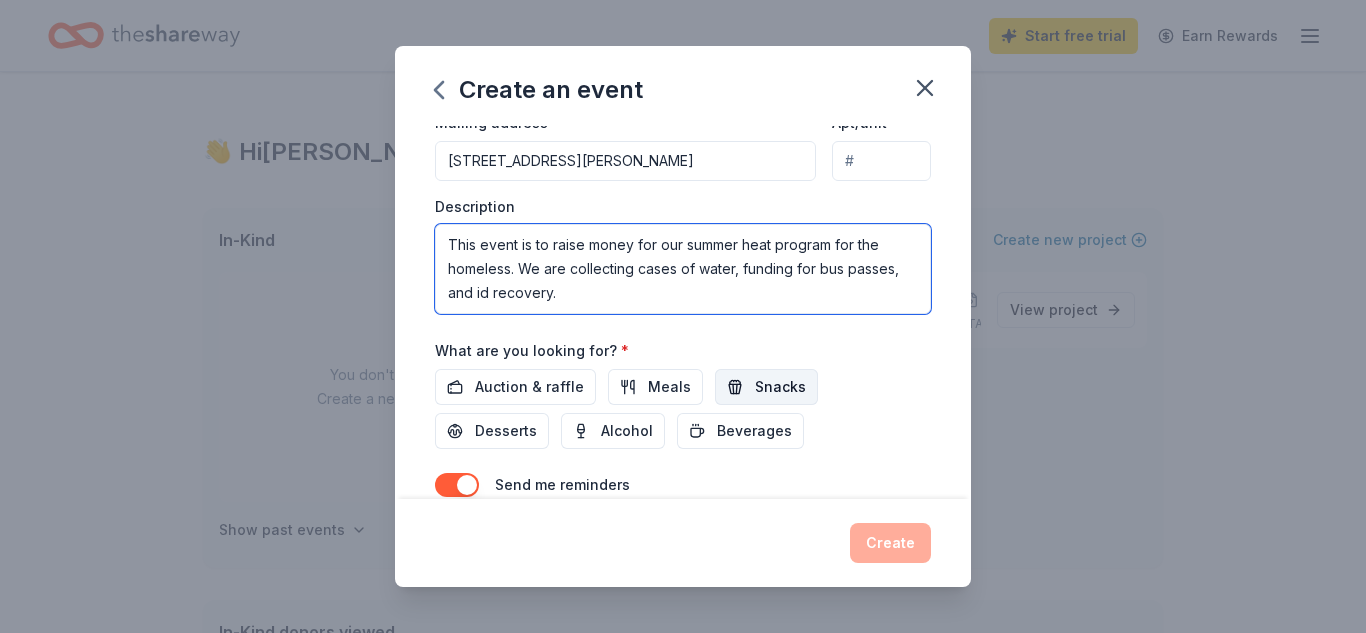 type on "This event is to raise money for our summer heat program for the homeless. We are collecting cases of water, funding for bus passes, and id recovery." 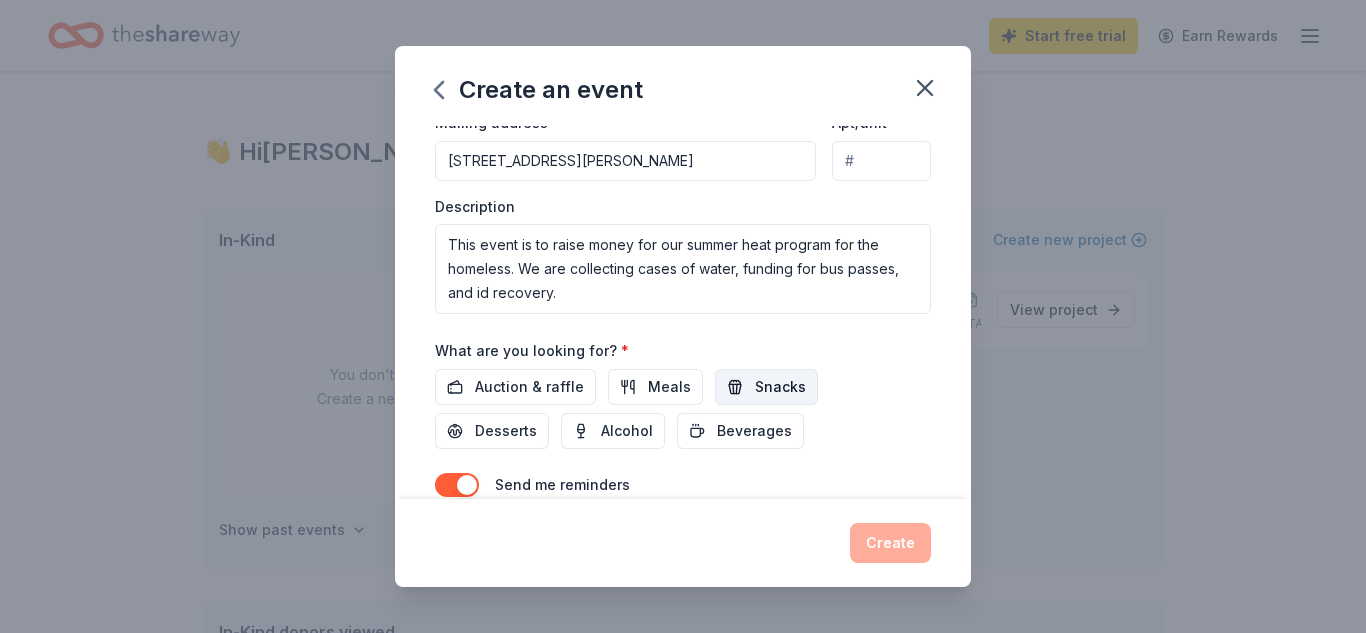 click on "Snacks" at bounding box center [780, 387] 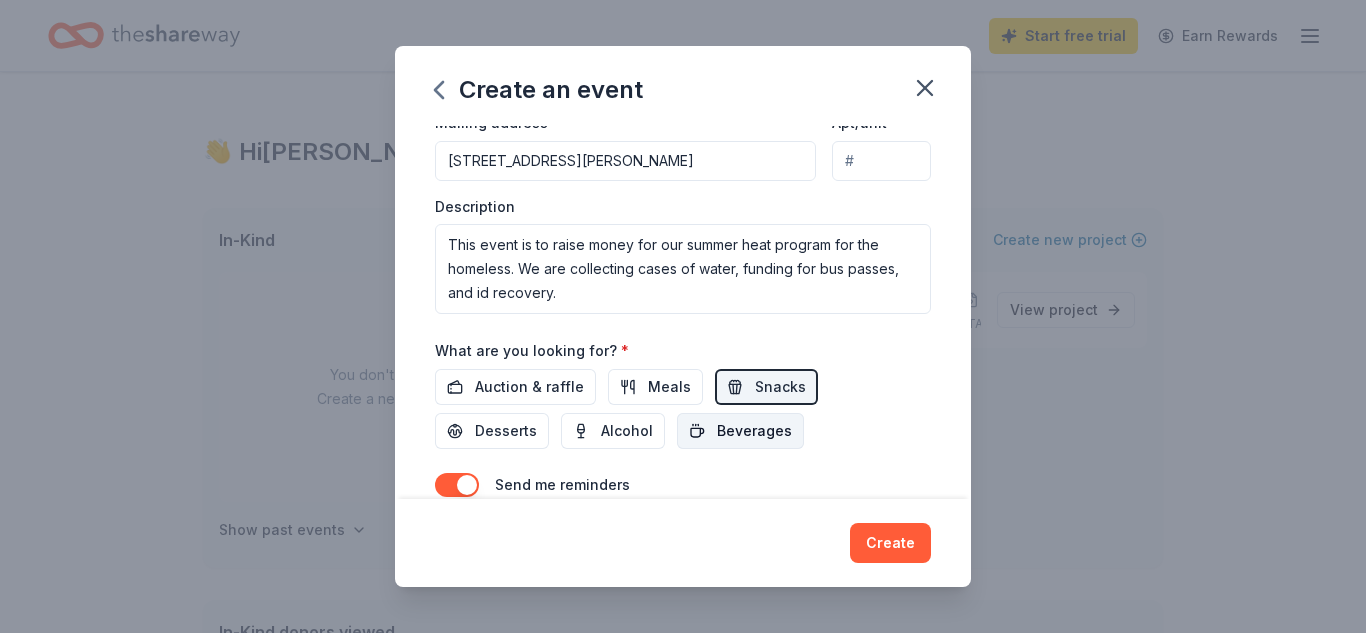 click on "Beverages" at bounding box center (754, 431) 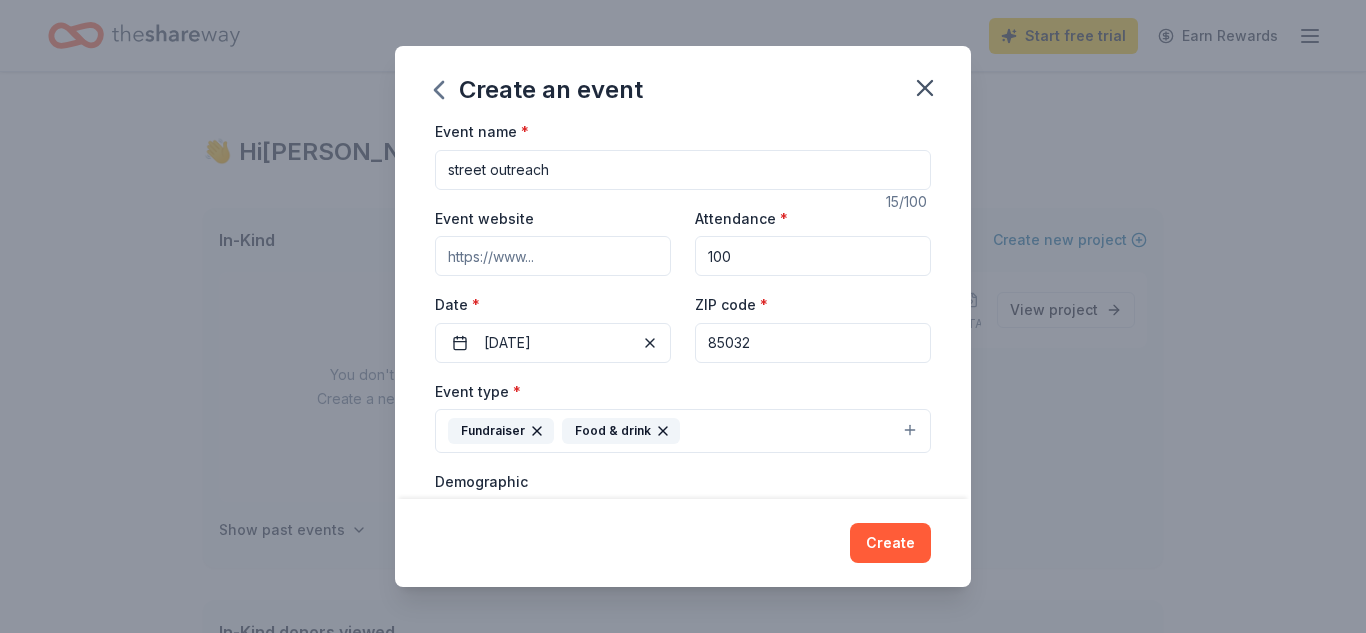 scroll, scrollTop: 0, scrollLeft: 0, axis: both 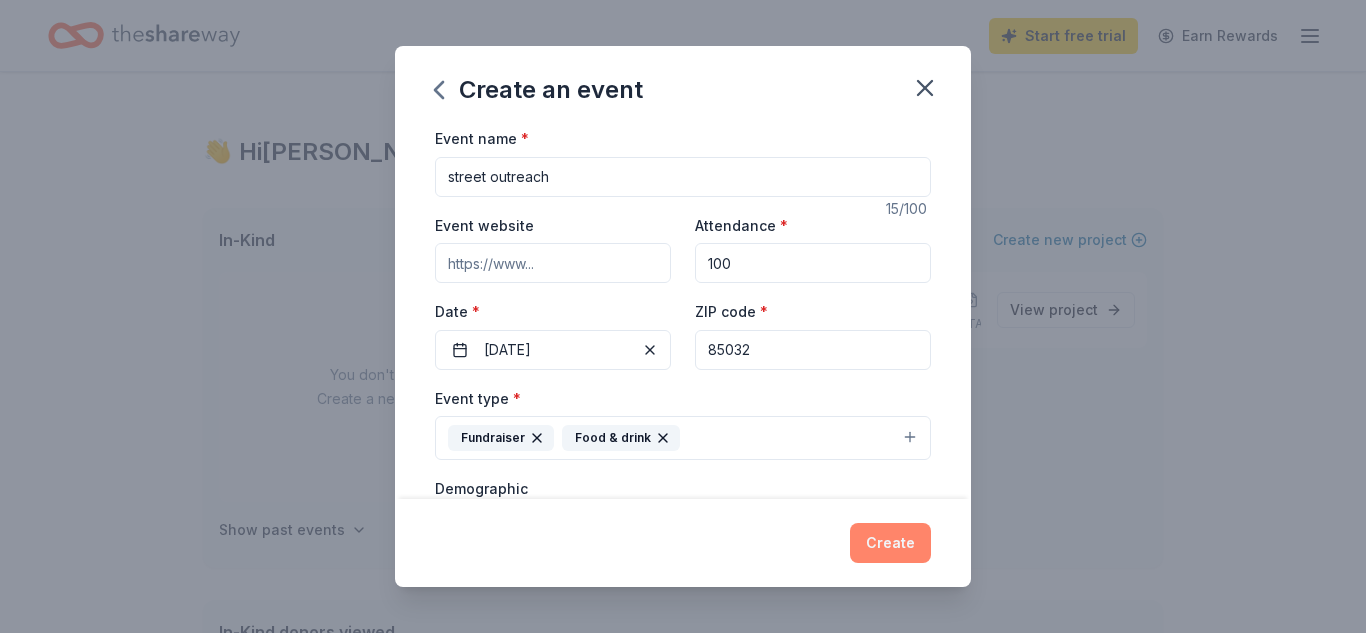 click on "Create" at bounding box center (890, 543) 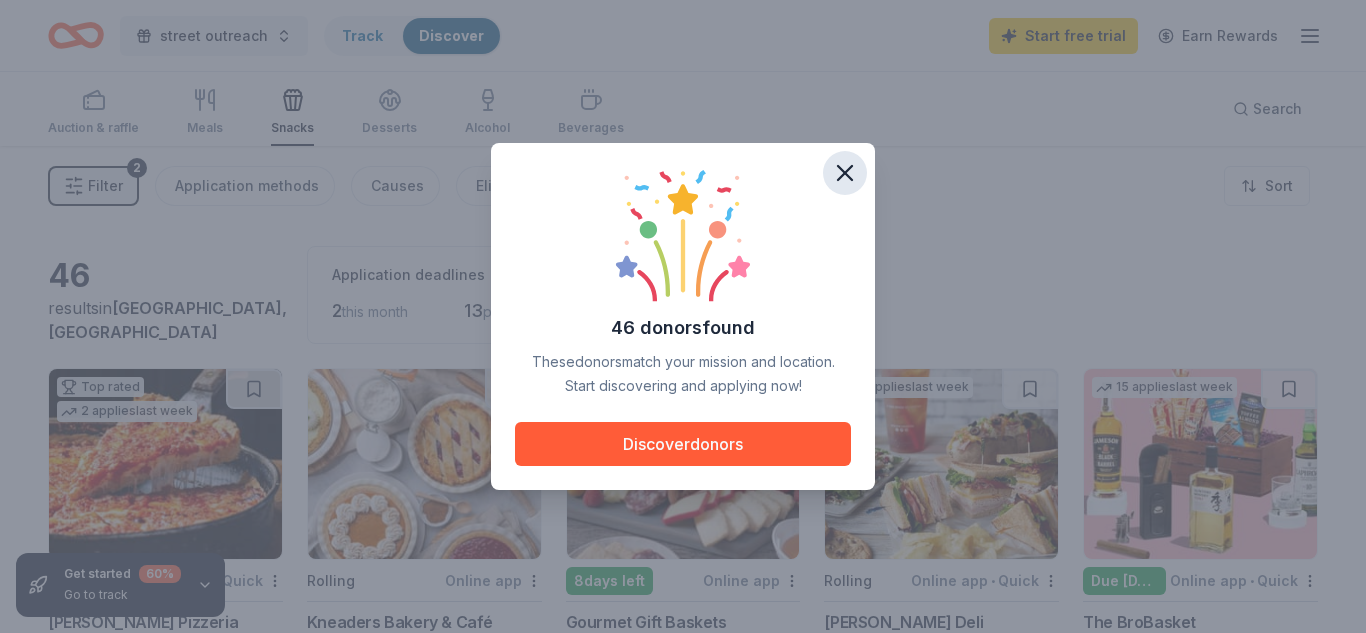 click 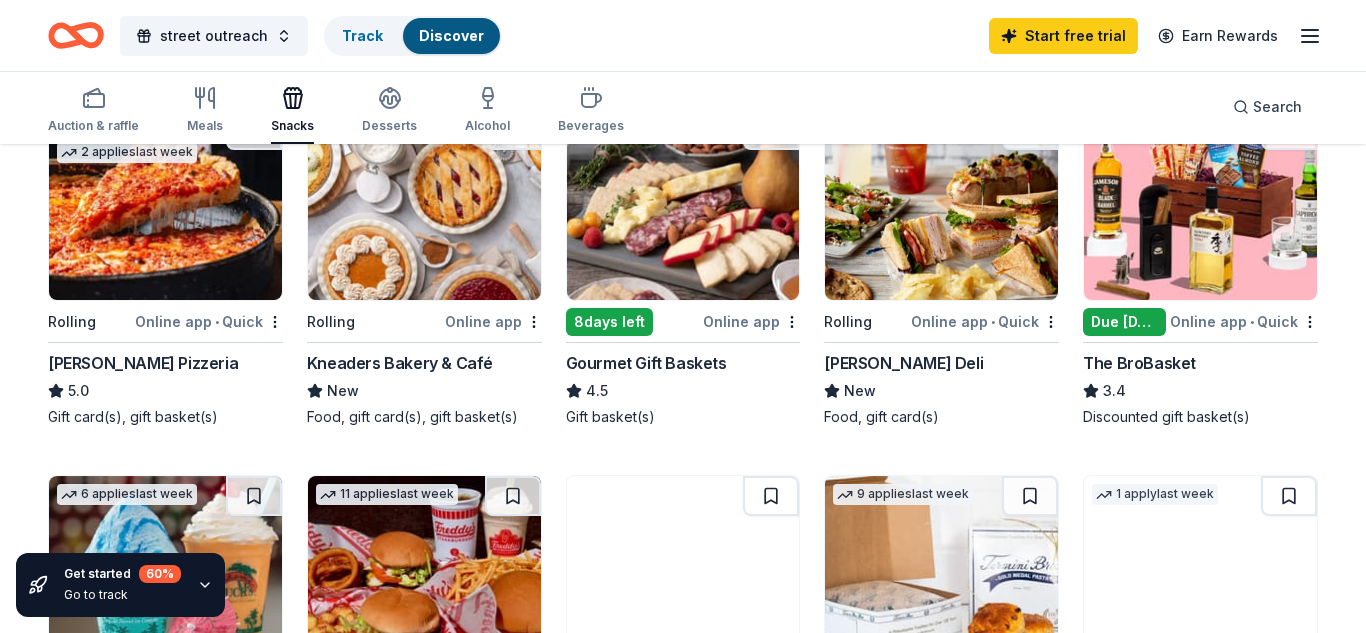 scroll, scrollTop: 261, scrollLeft: 0, axis: vertical 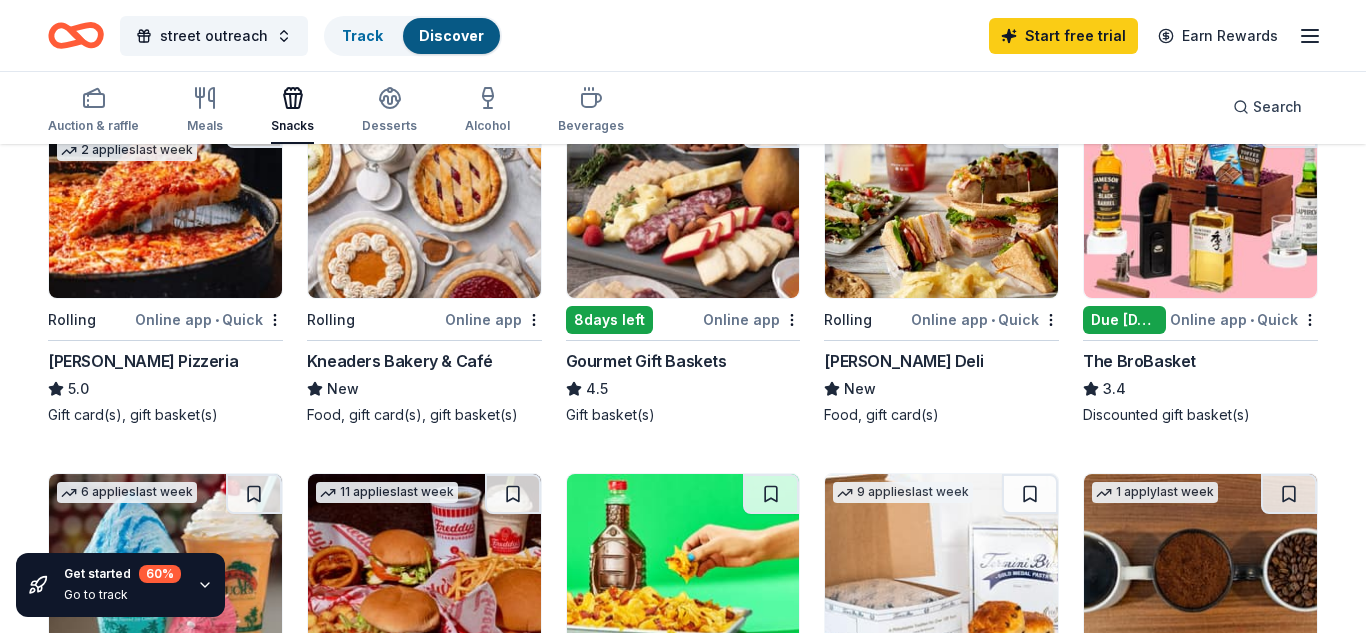 click on "Rolling" at bounding box center [72, 320] 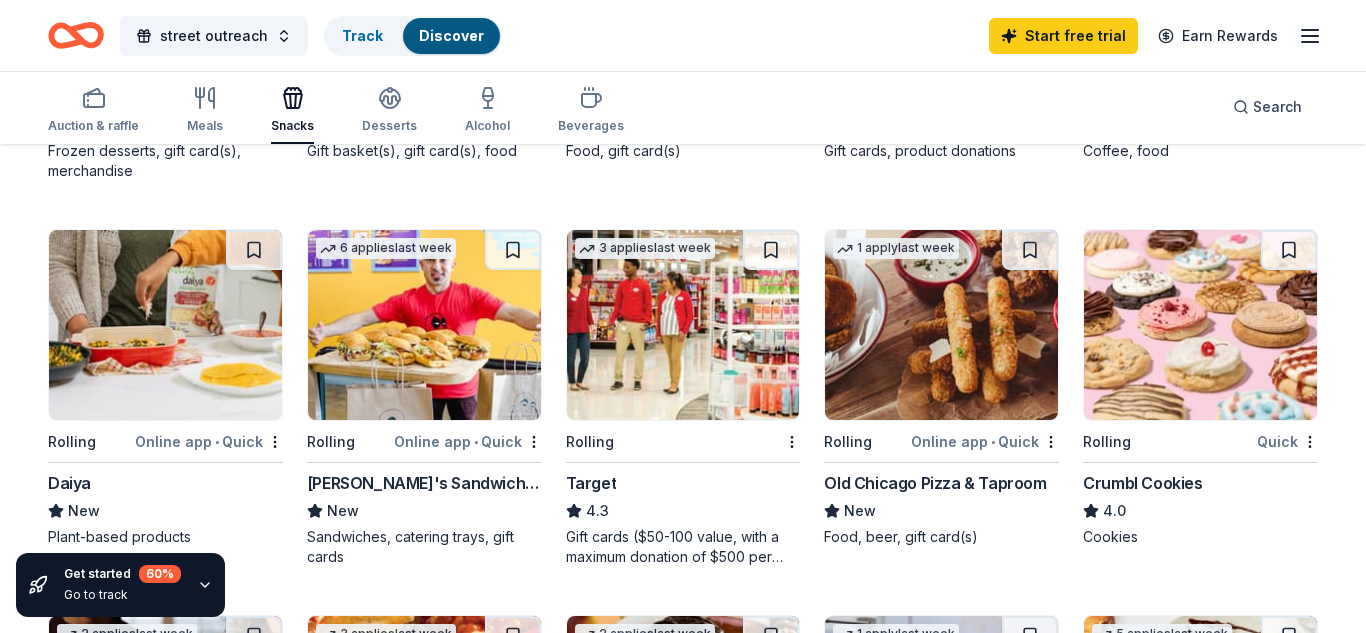 scroll, scrollTop: 892, scrollLeft: 0, axis: vertical 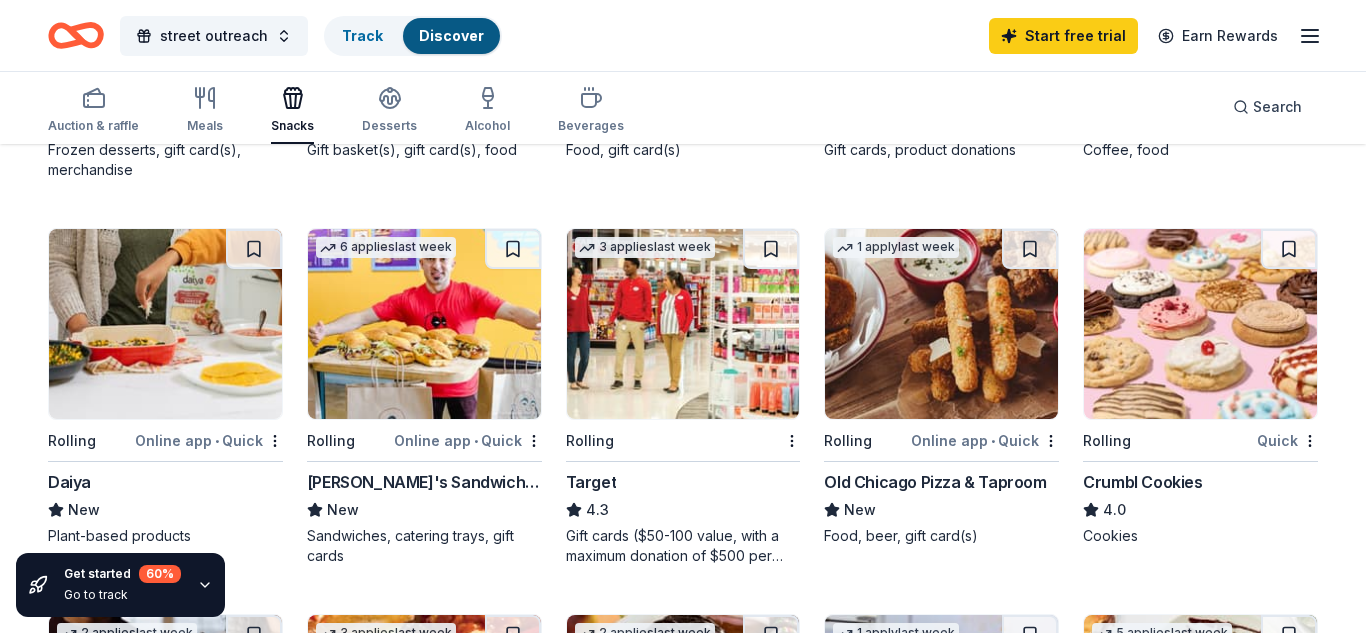 click on "Crumbl Cookies" at bounding box center [1142, 482] 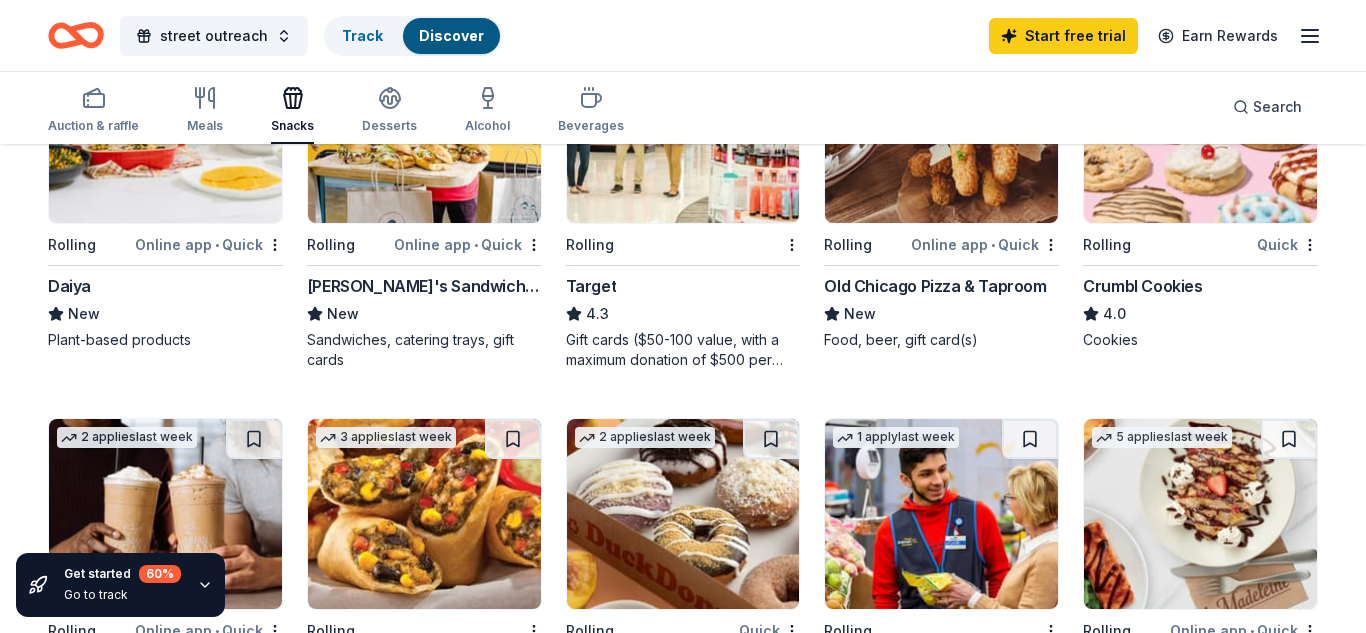 scroll, scrollTop: 1092, scrollLeft: 0, axis: vertical 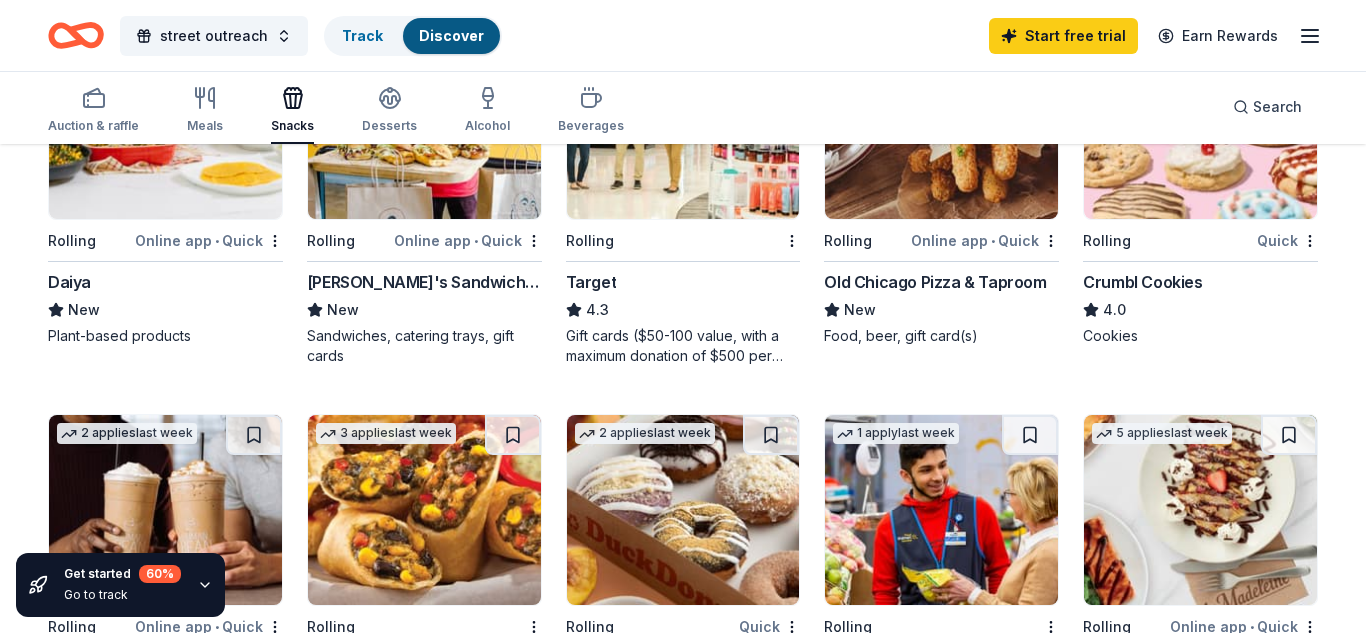 click on "Target" at bounding box center [591, 282] 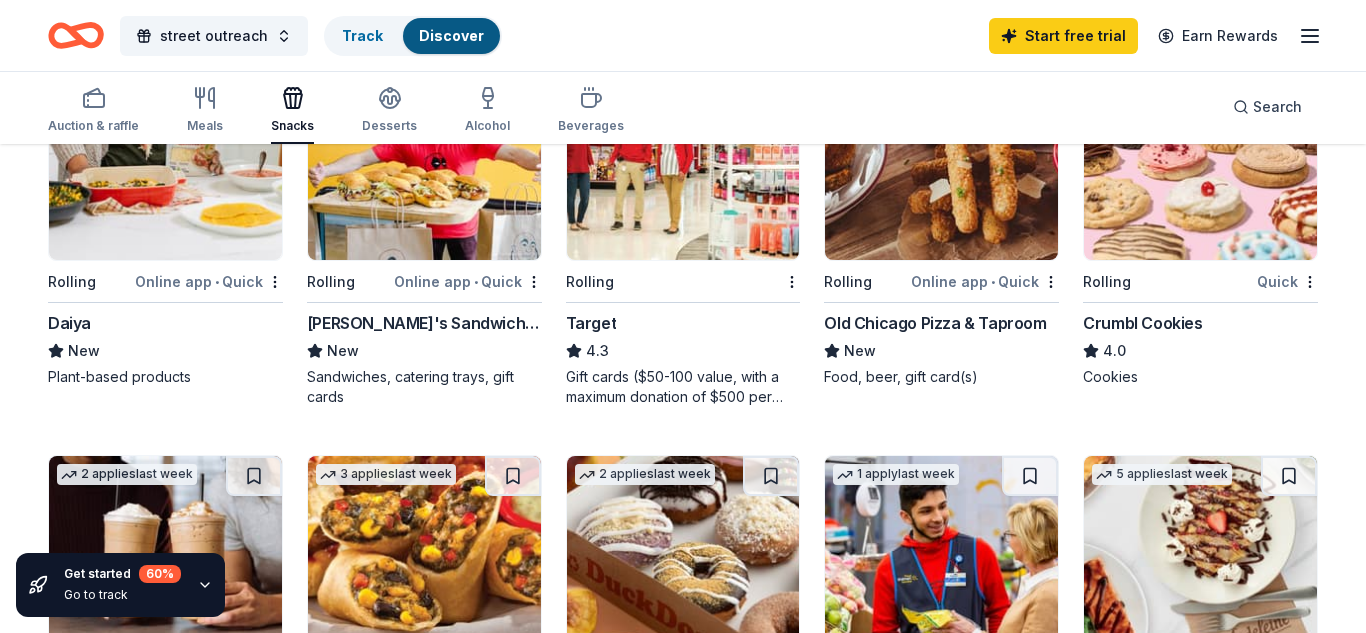scroll, scrollTop: 1049, scrollLeft: 0, axis: vertical 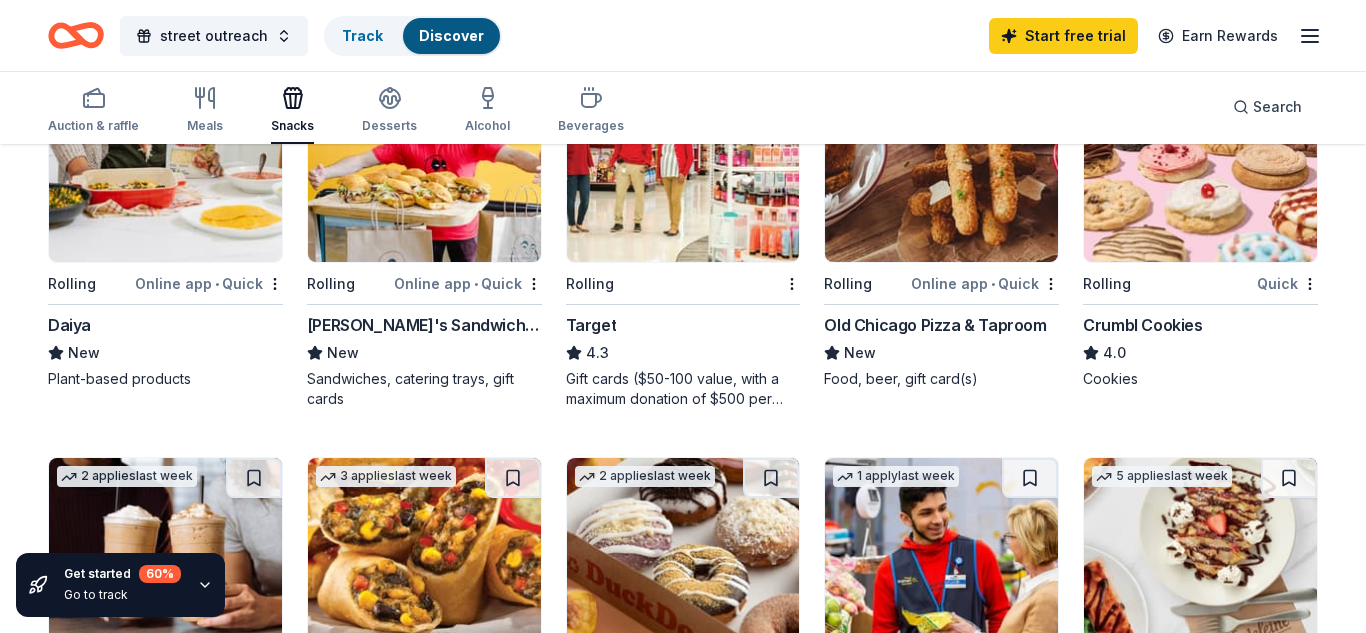 click at bounding box center [1200, 167] 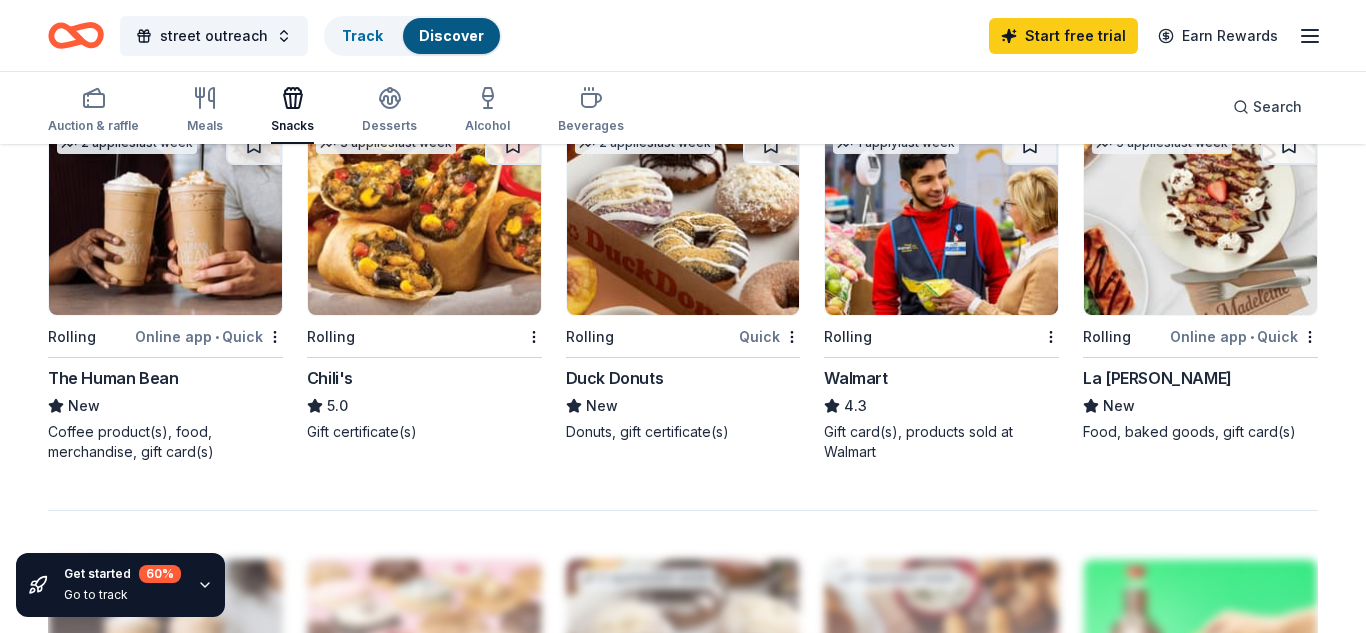 scroll, scrollTop: 1389, scrollLeft: 0, axis: vertical 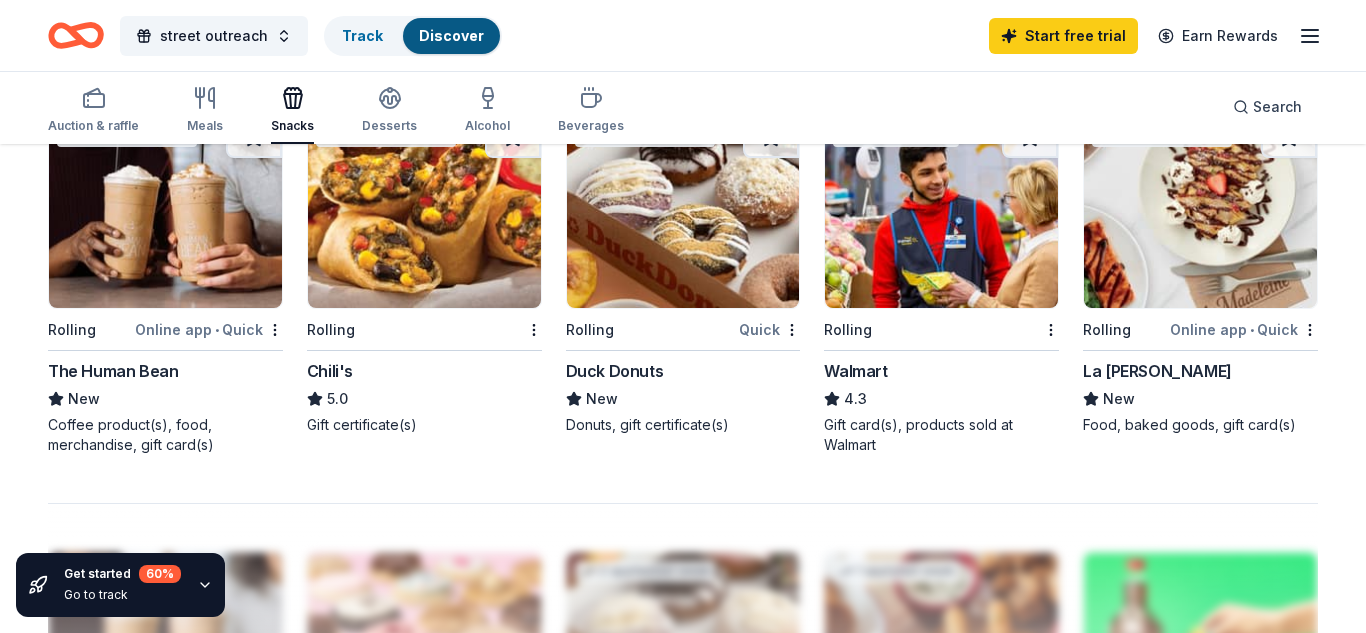 click at bounding box center (941, 213) 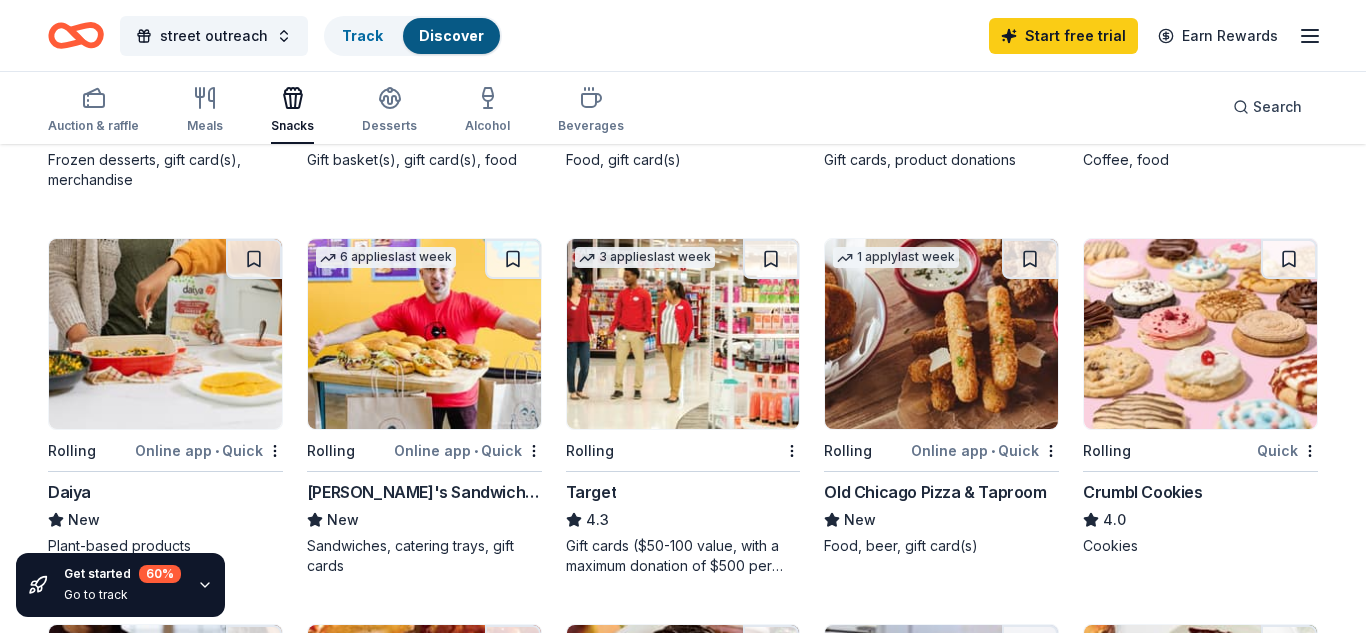 scroll, scrollTop: 879, scrollLeft: 0, axis: vertical 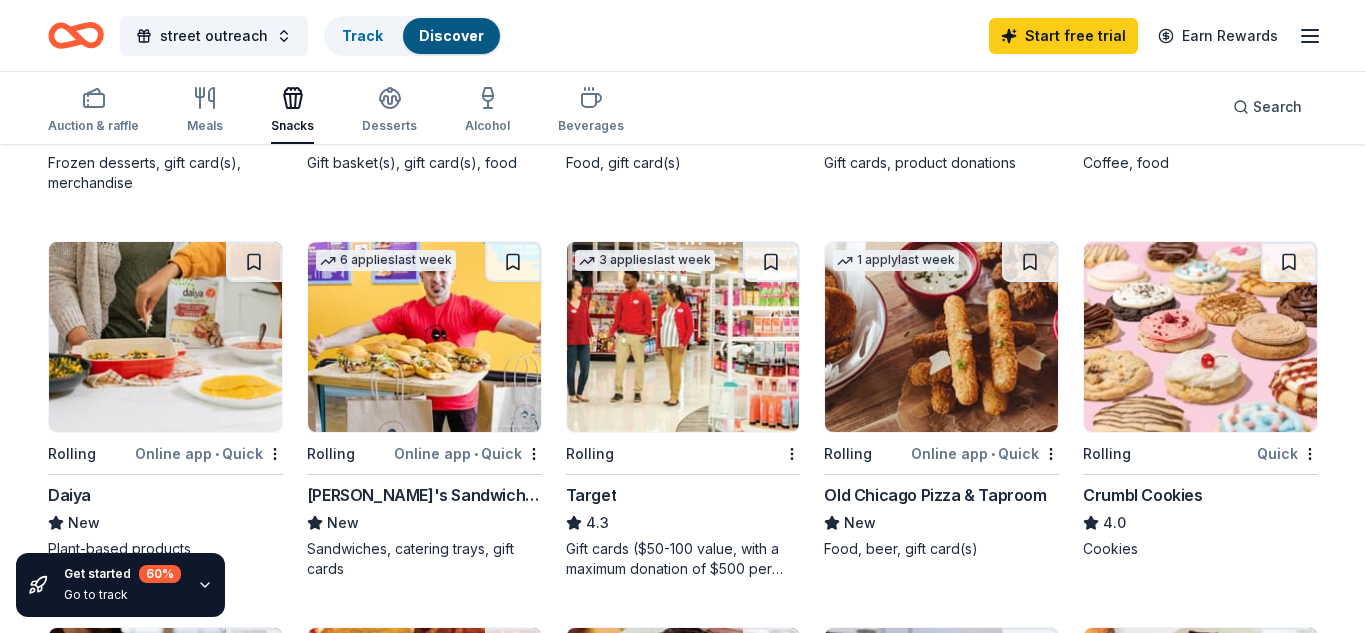 click at bounding box center [424, 337] 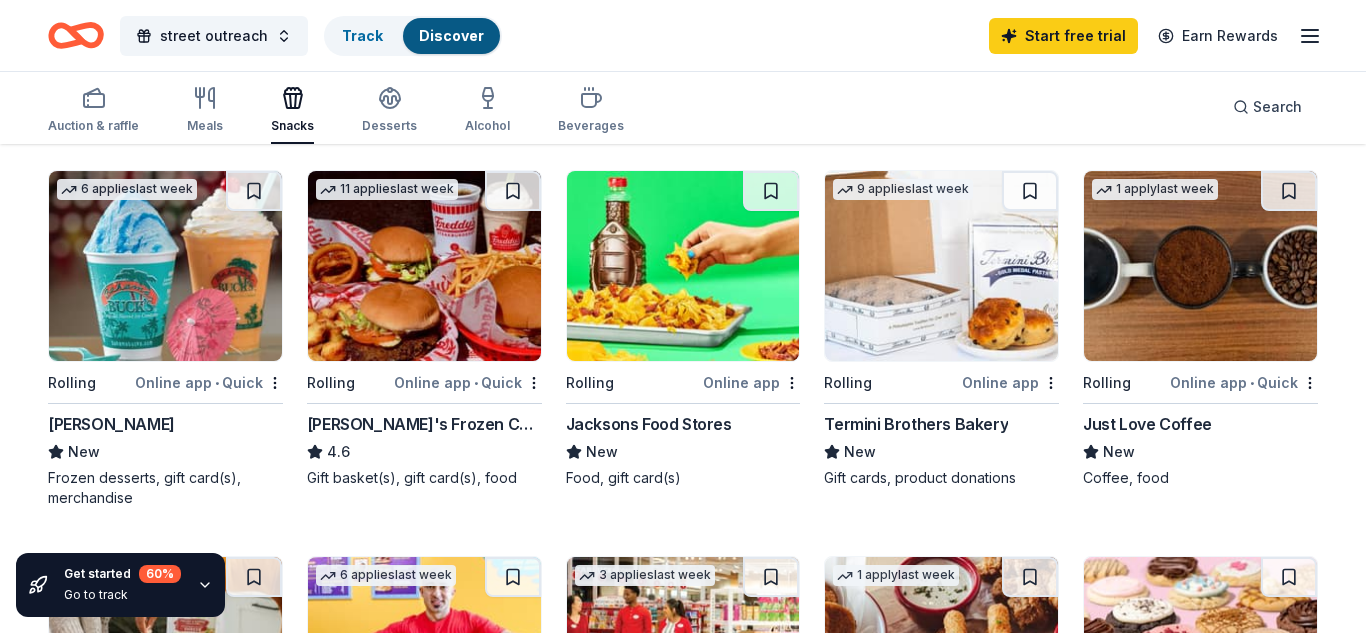 scroll, scrollTop: 563, scrollLeft: 0, axis: vertical 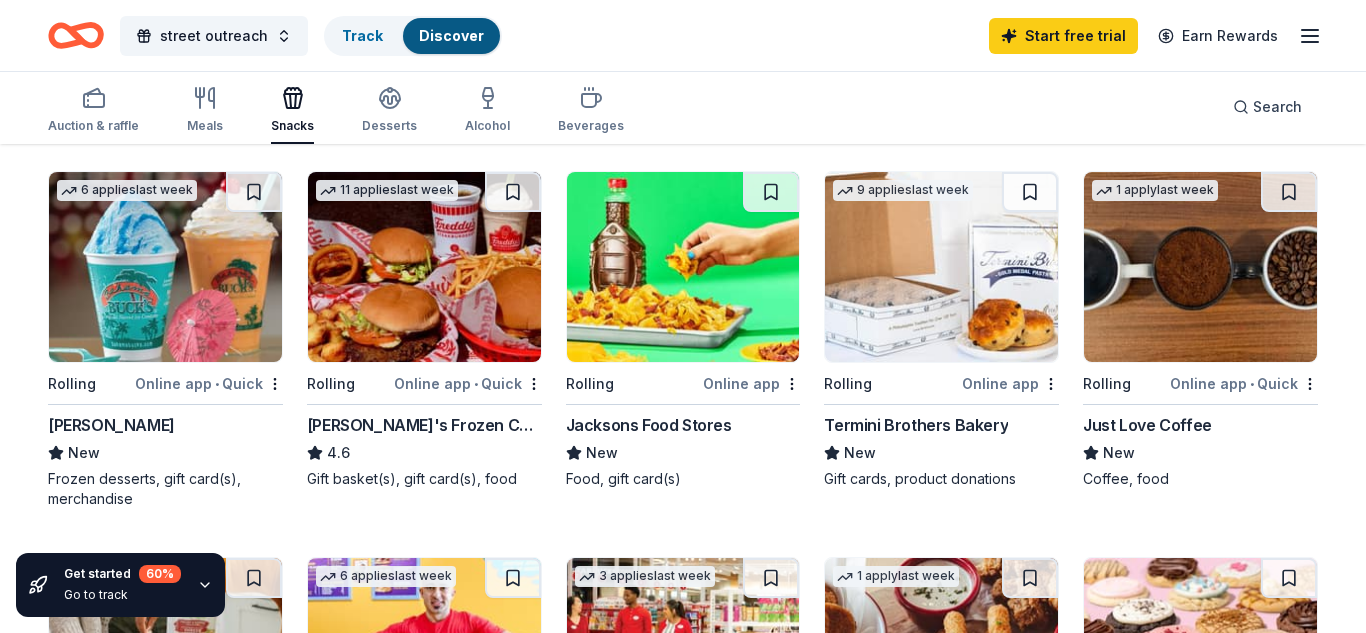 click on "[PERSON_NAME]'s Frozen Custard & Steakburgers" at bounding box center (424, 425) 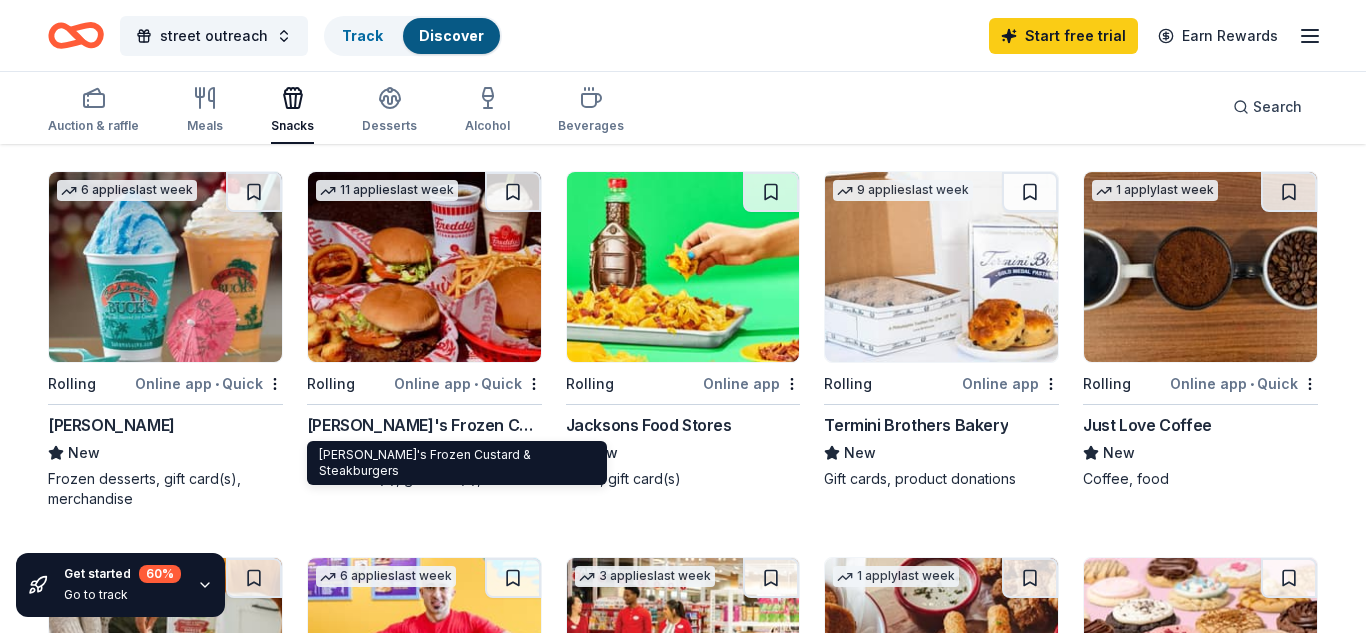 click on "[PERSON_NAME]'s Frozen Custard & Steakburgers" at bounding box center [424, 425] 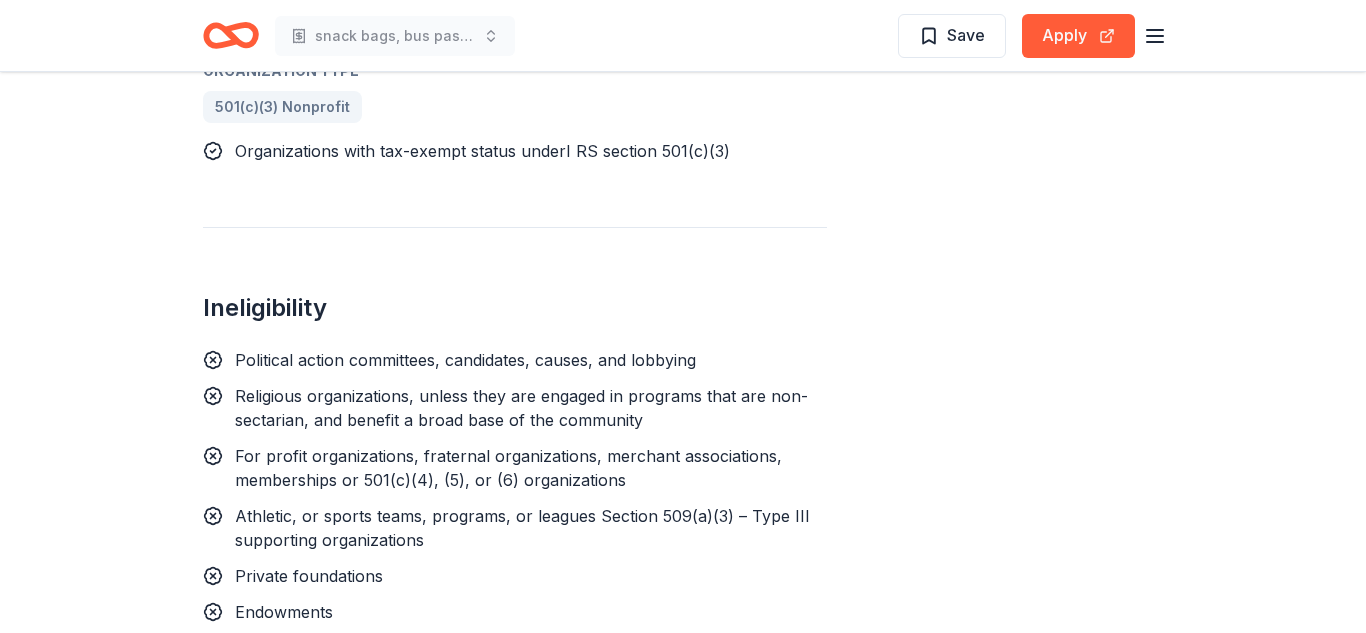 scroll, scrollTop: 2164, scrollLeft: 0, axis: vertical 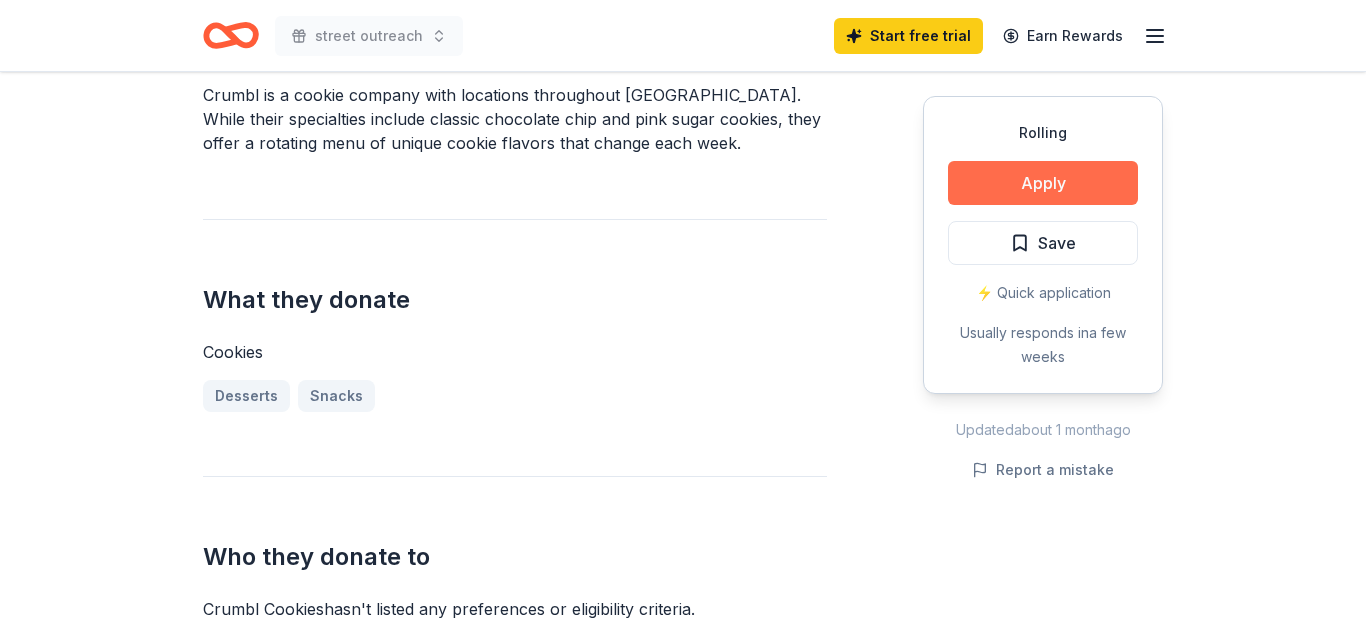 click on "Apply" at bounding box center [1043, 183] 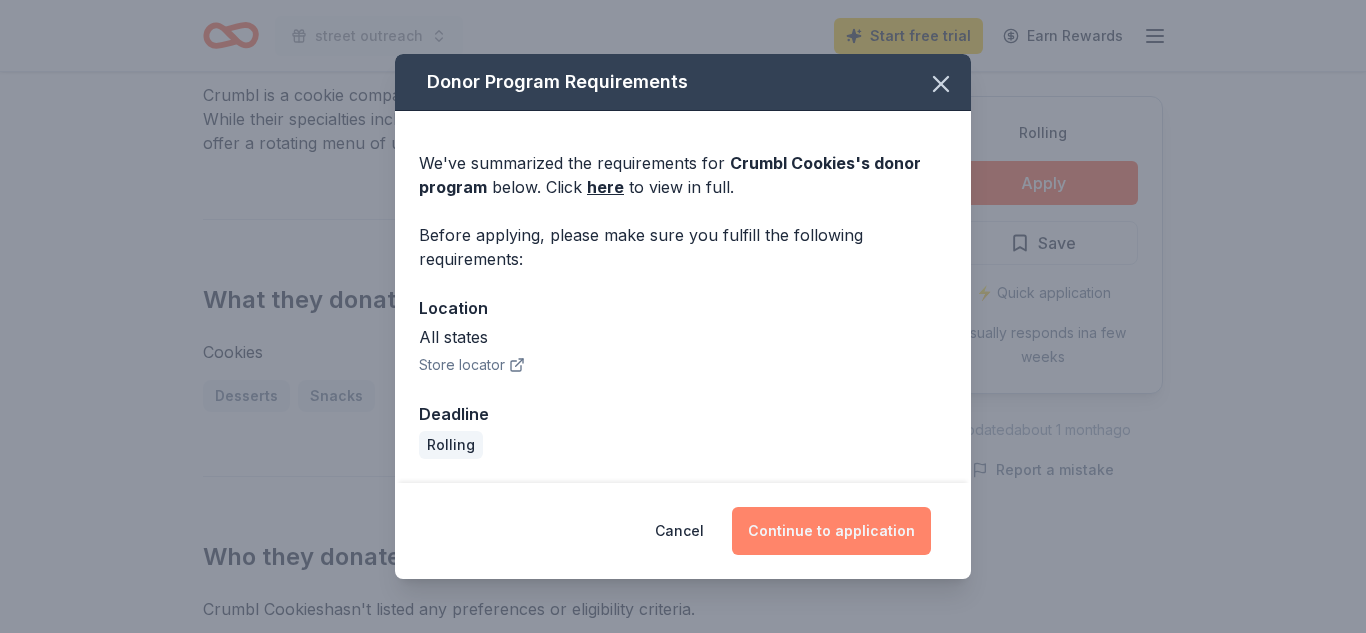 click on "Continue to application" at bounding box center [831, 531] 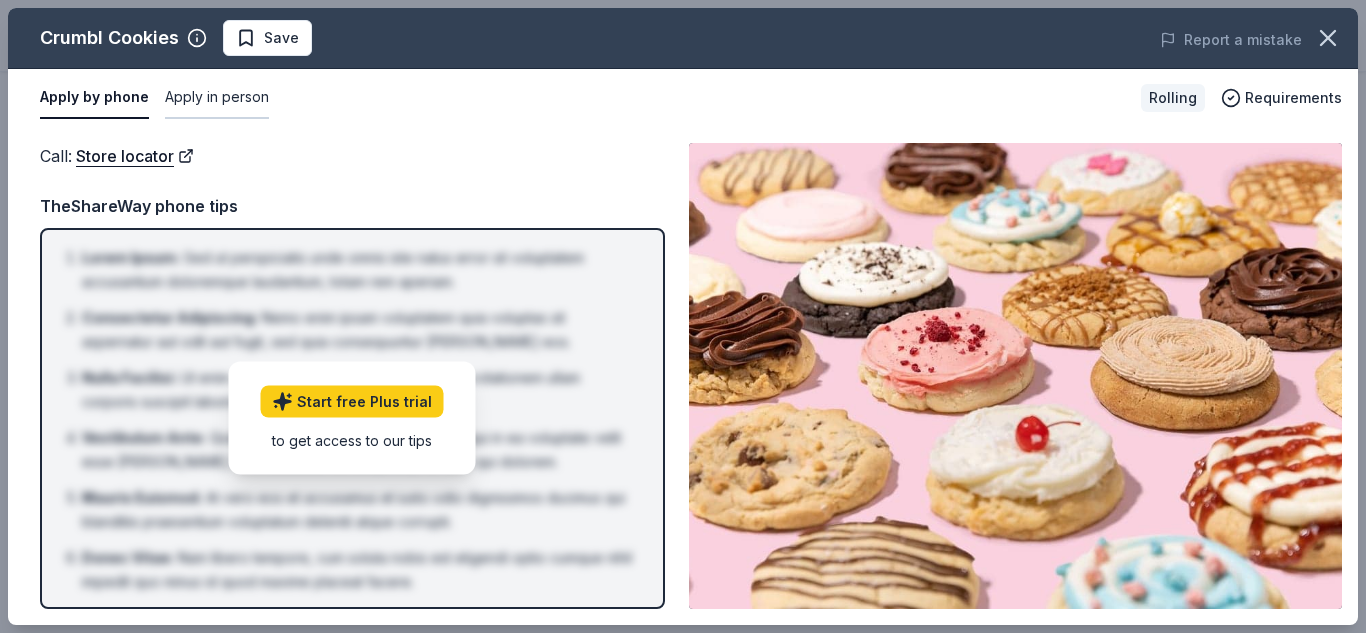 click on "Apply in person" at bounding box center (217, 98) 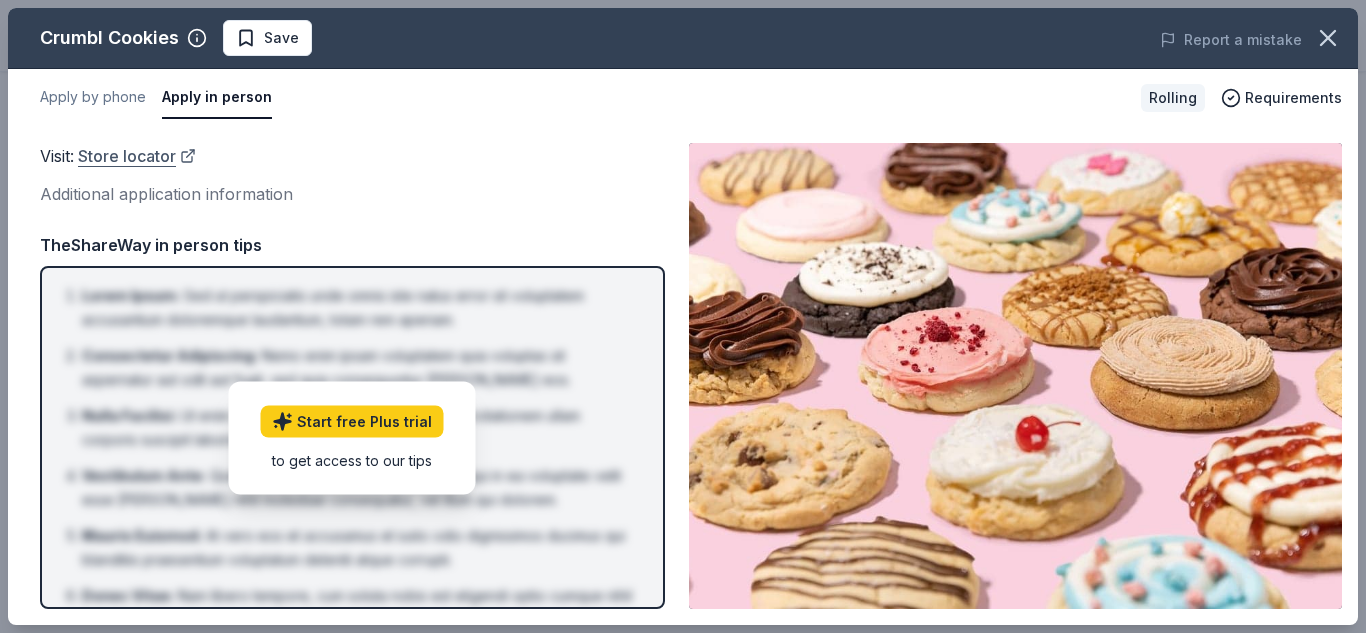 click on "Store locator" at bounding box center [137, 156] 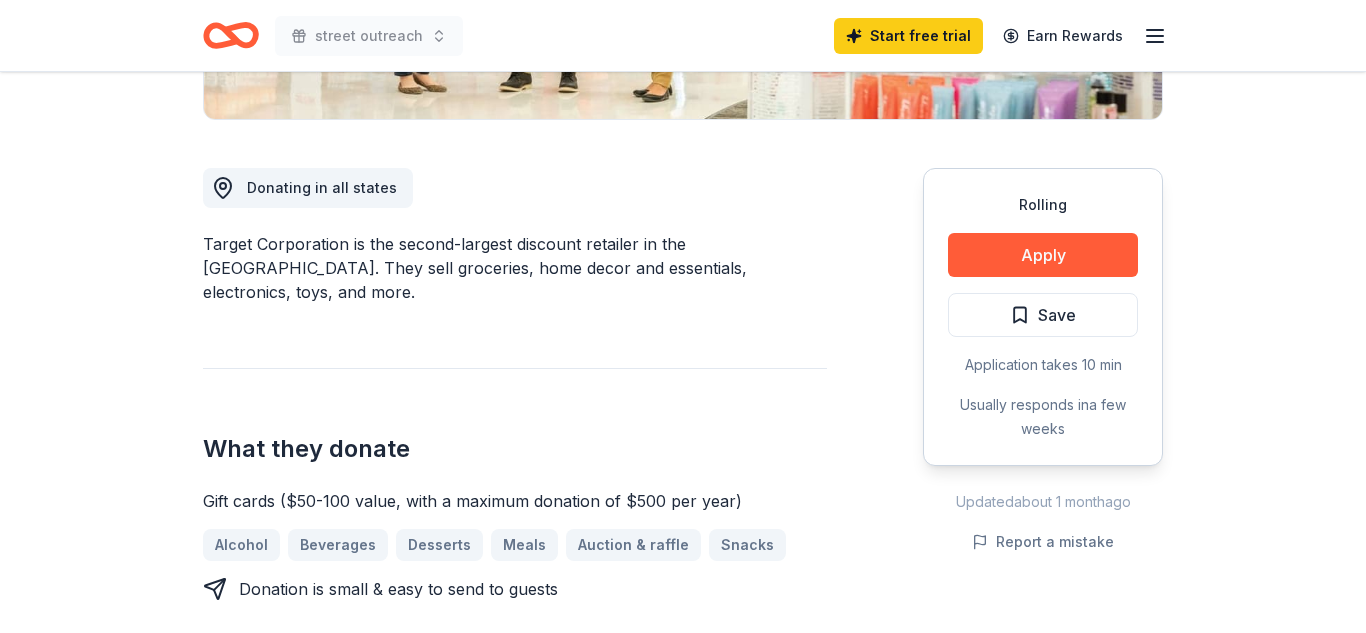 scroll, scrollTop: 482, scrollLeft: 0, axis: vertical 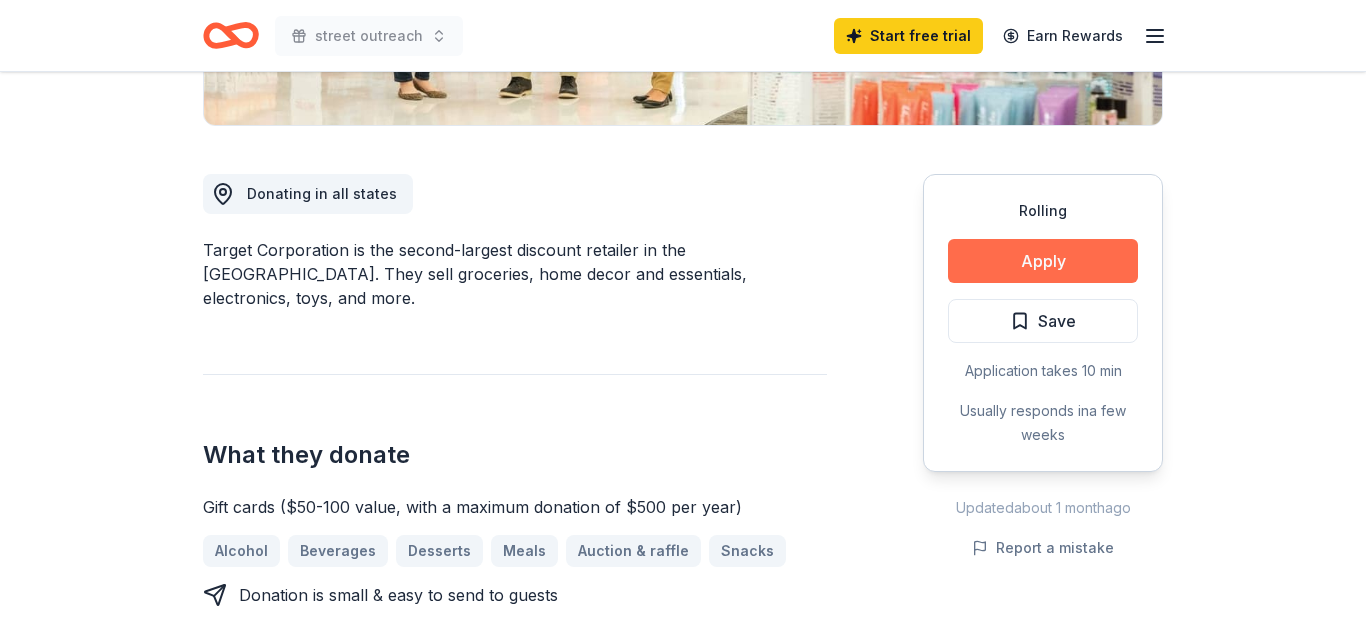 click on "Apply" at bounding box center [1043, 261] 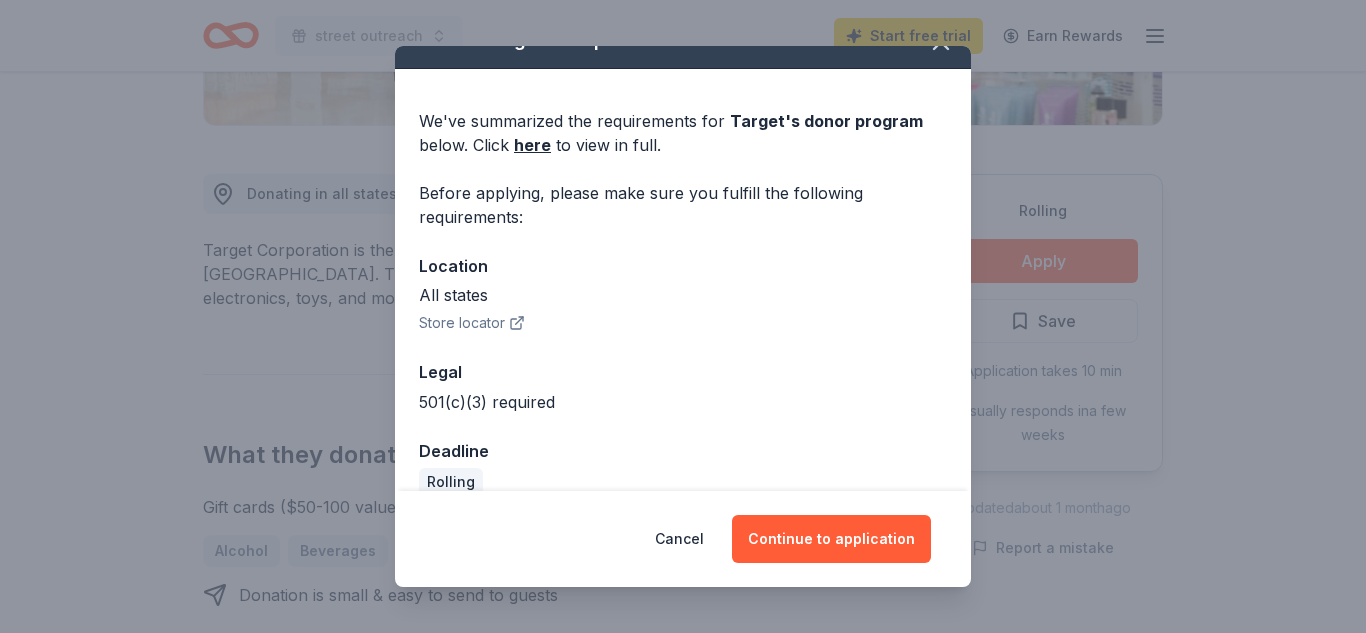 scroll, scrollTop: 63, scrollLeft: 0, axis: vertical 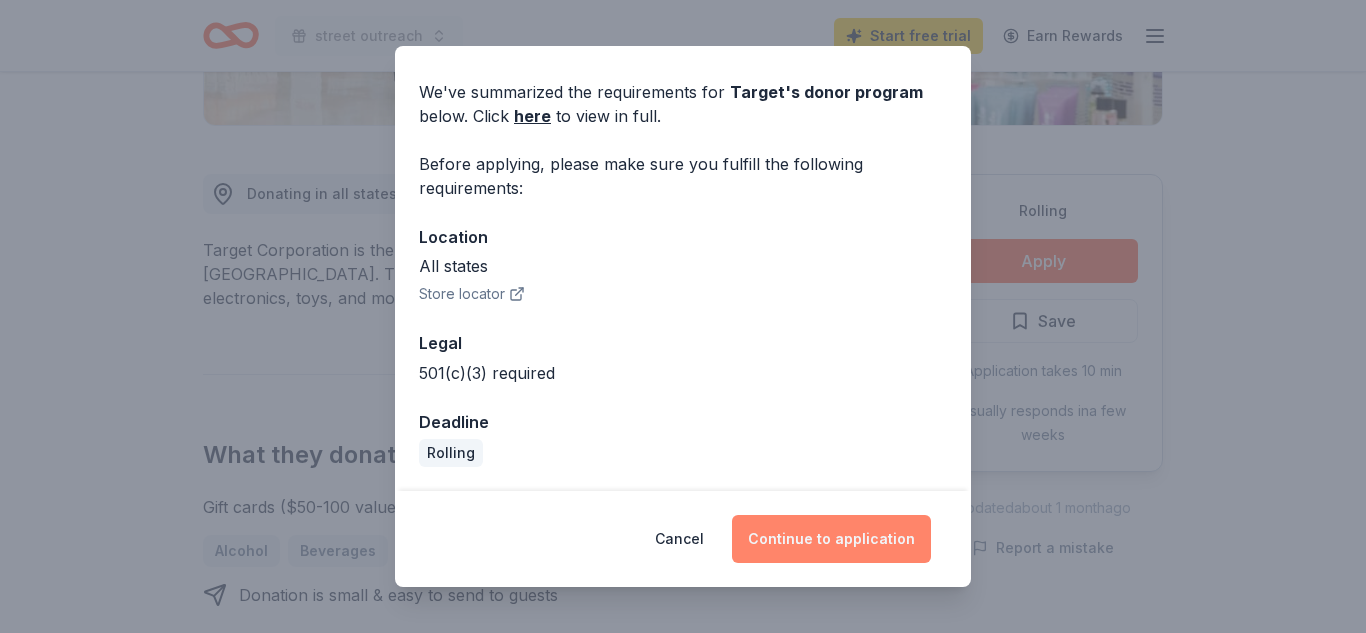 click on "Continue to application" at bounding box center (831, 539) 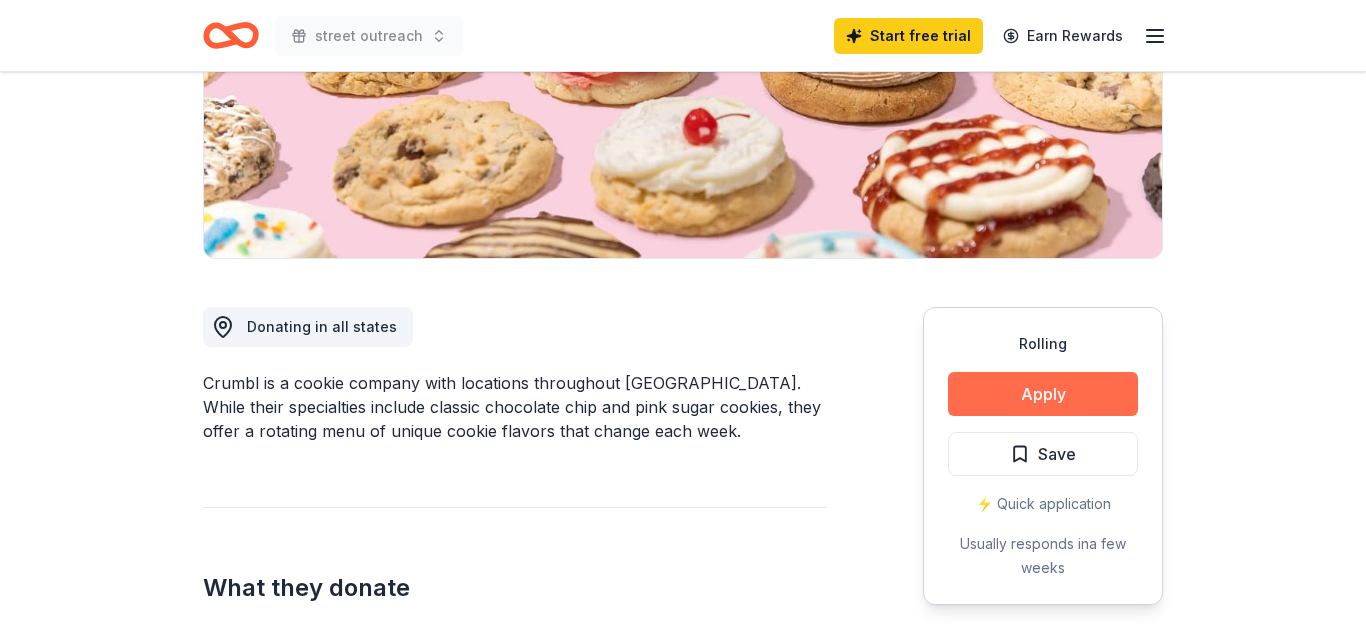 click on "Apply" at bounding box center [1043, 394] 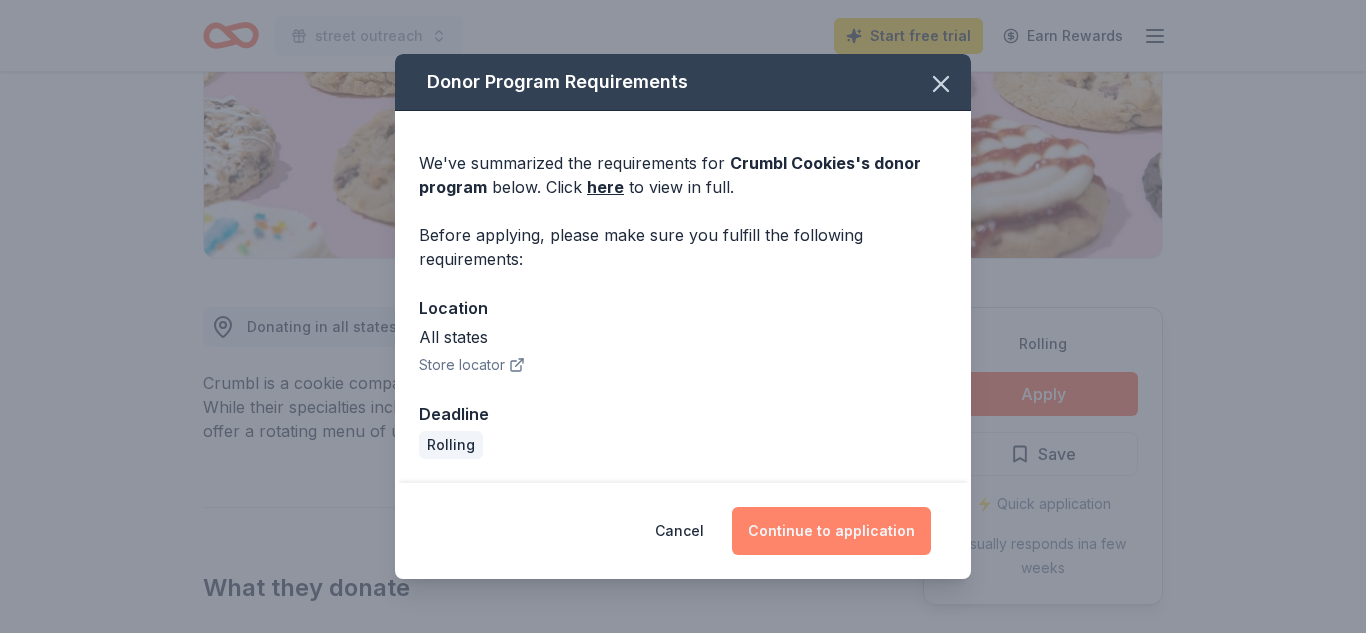 click on "Continue to application" at bounding box center [831, 531] 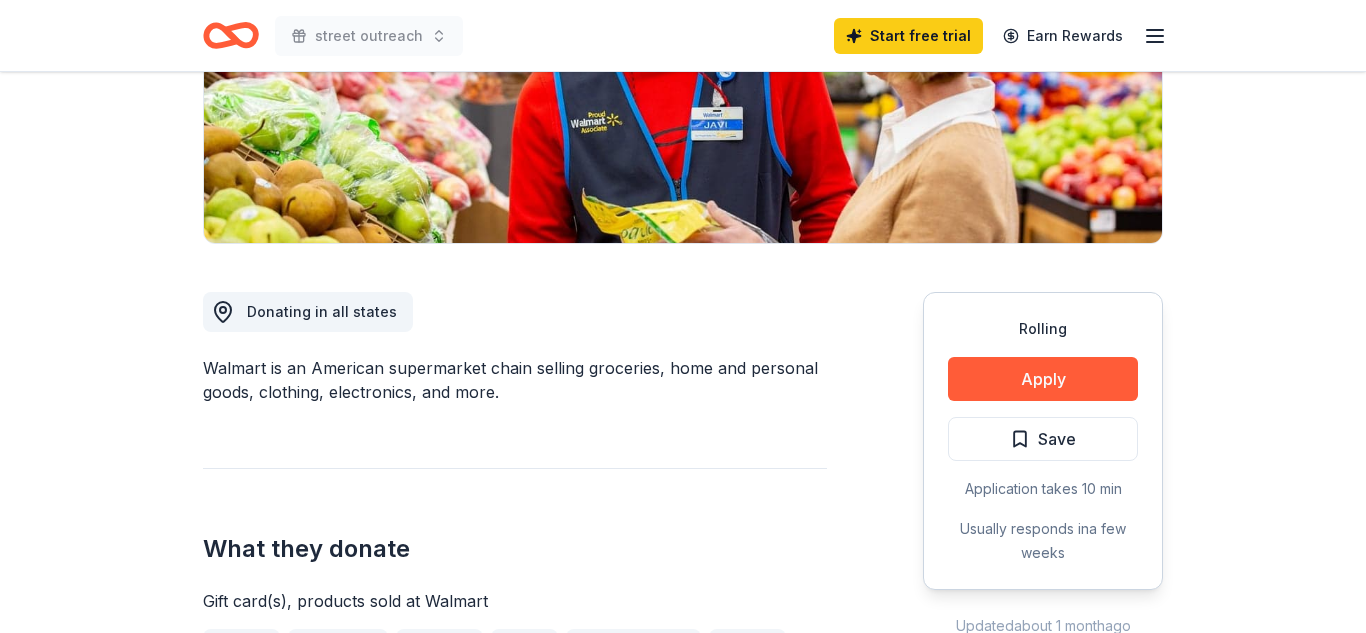 scroll, scrollTop: 364, scrollLeft: 0, axis: vertical 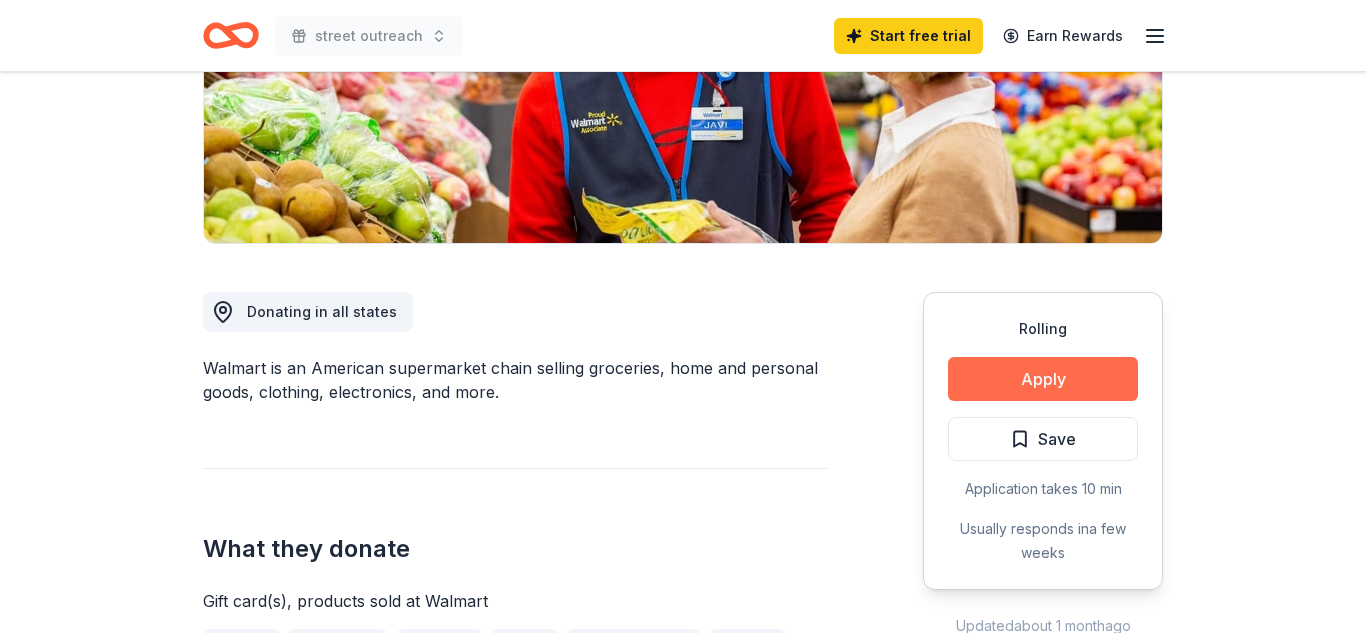click on "Apply" at bounding box center (1043, 379) 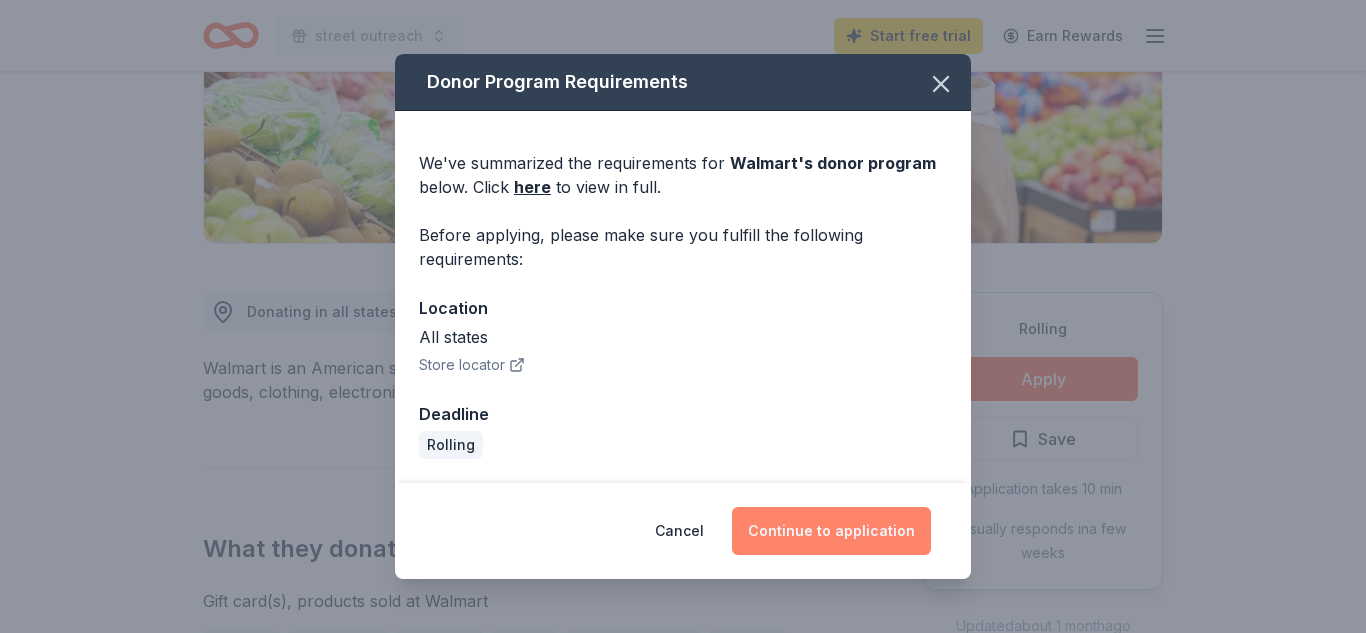 click on "Continue to application" at bounding box center [831, 531] 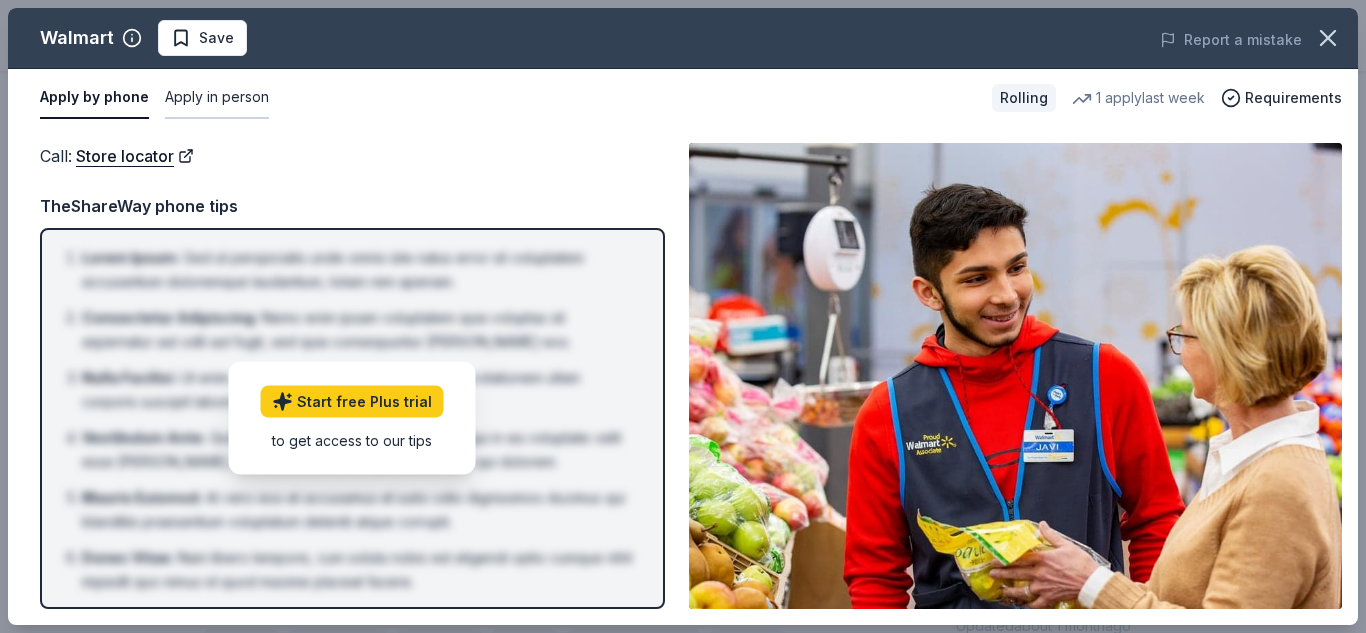 click on "Apply in person" at bounding box center [217, 98] 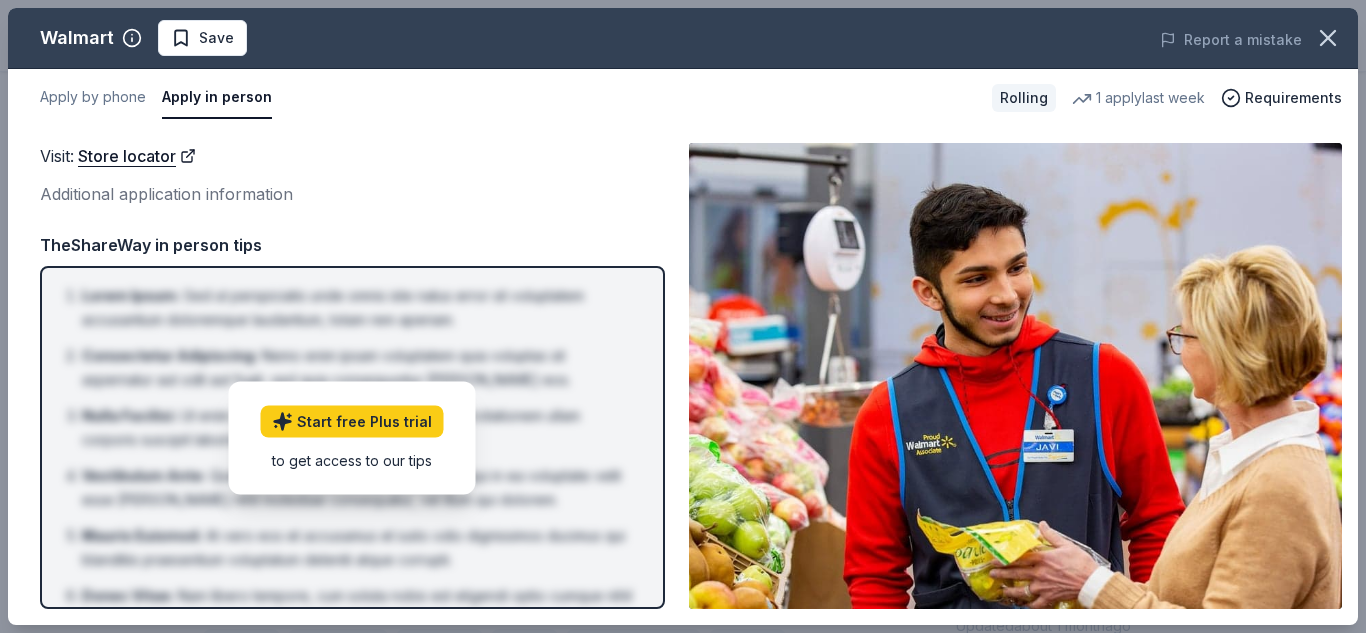 click on "Additional application information" at bounding box center [352, 194] 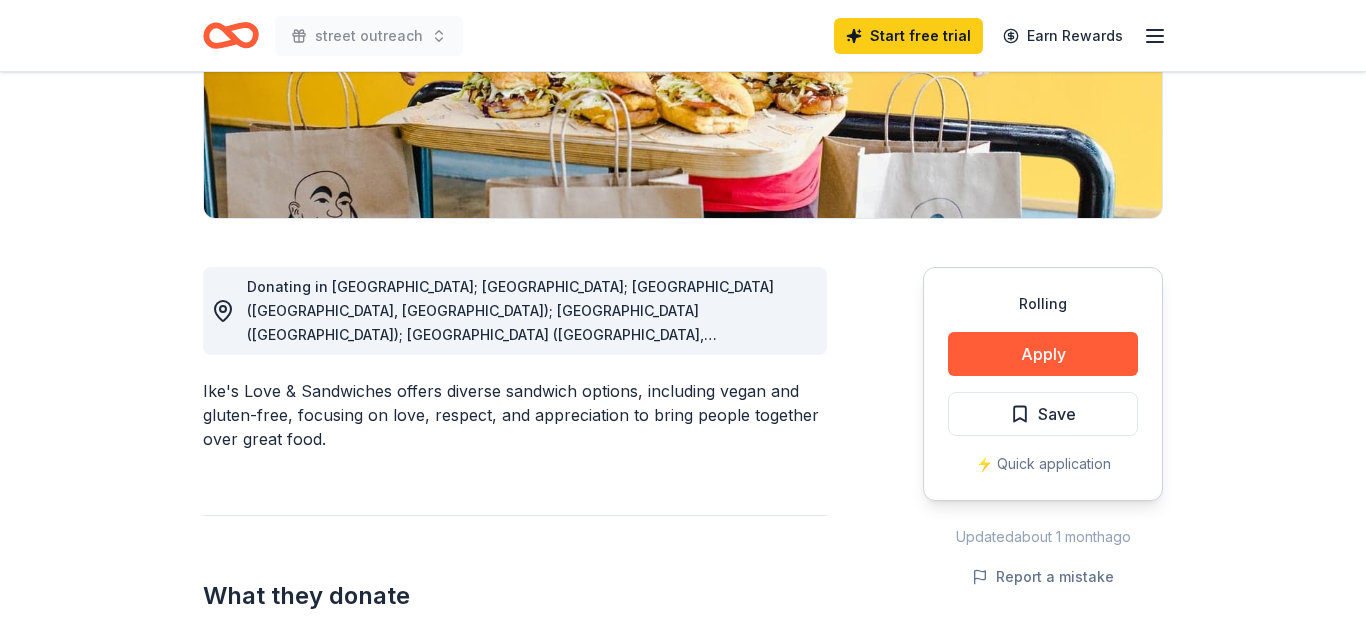 scroll, scrollTop: 390, scrollLeft: 0, axis: vertical 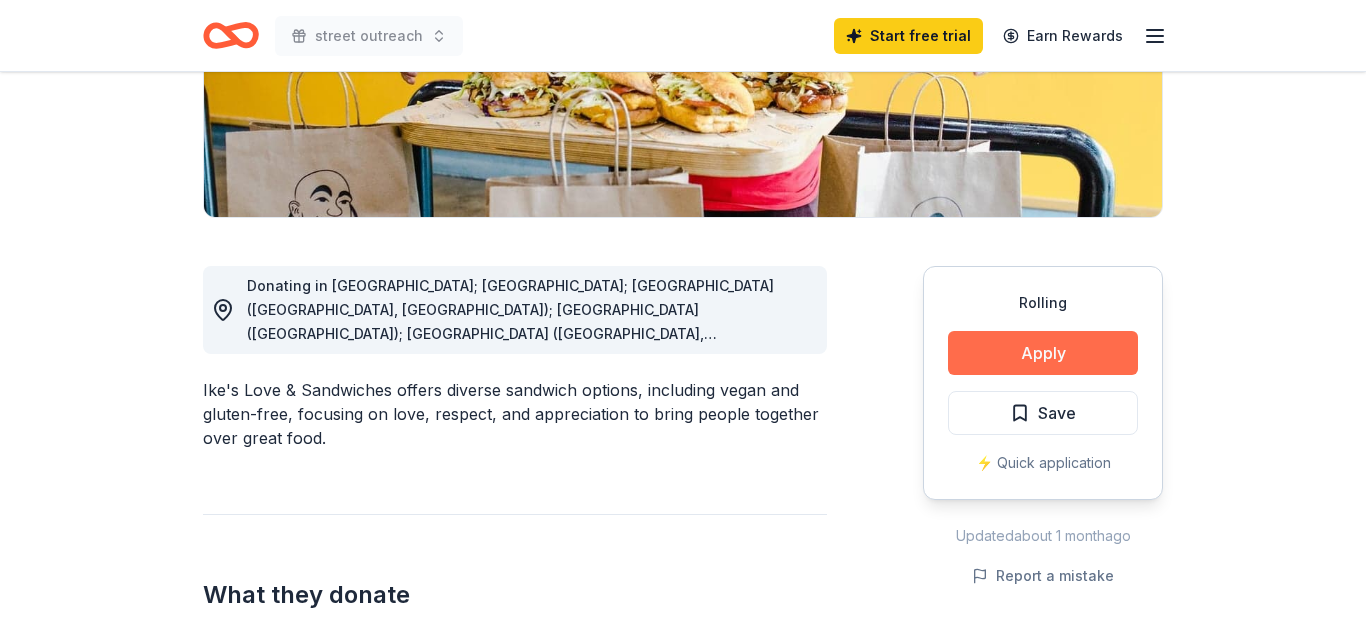click on "Apply" at bounding box center [1043, 353] 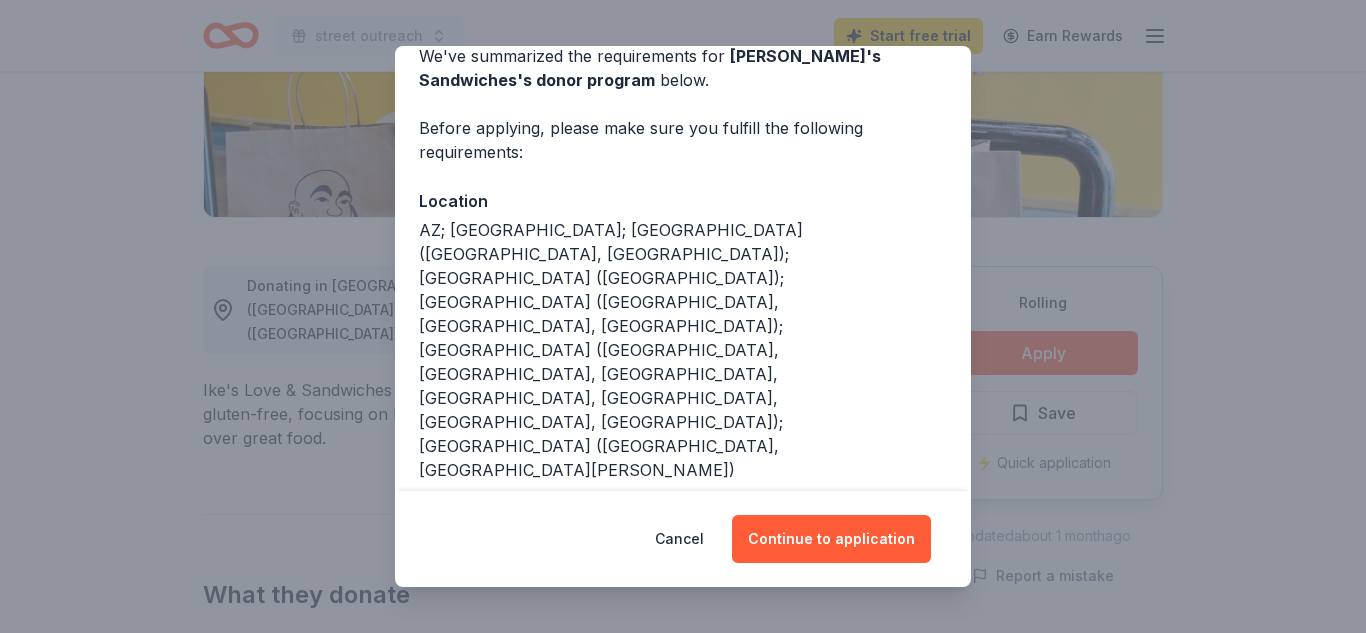 scroll, scrollTop: 107, scrollLeft: 0, axis: vertical 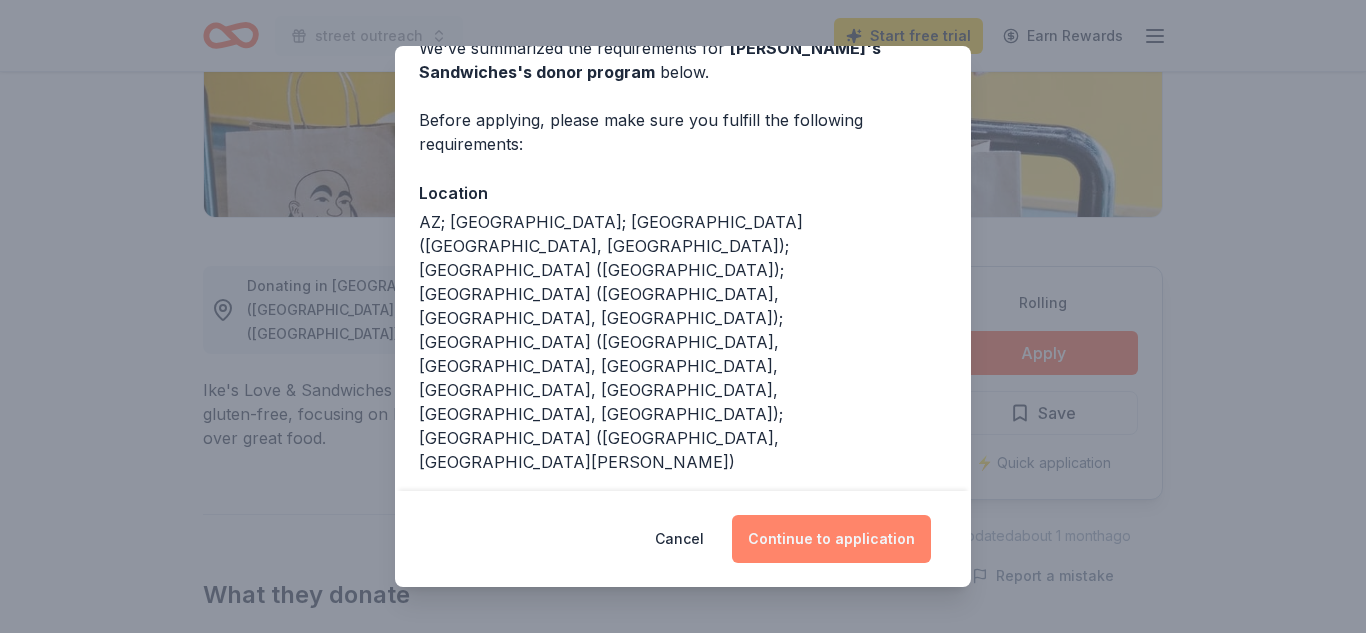 click on "Continue to application" at bounding box center [831, 539] 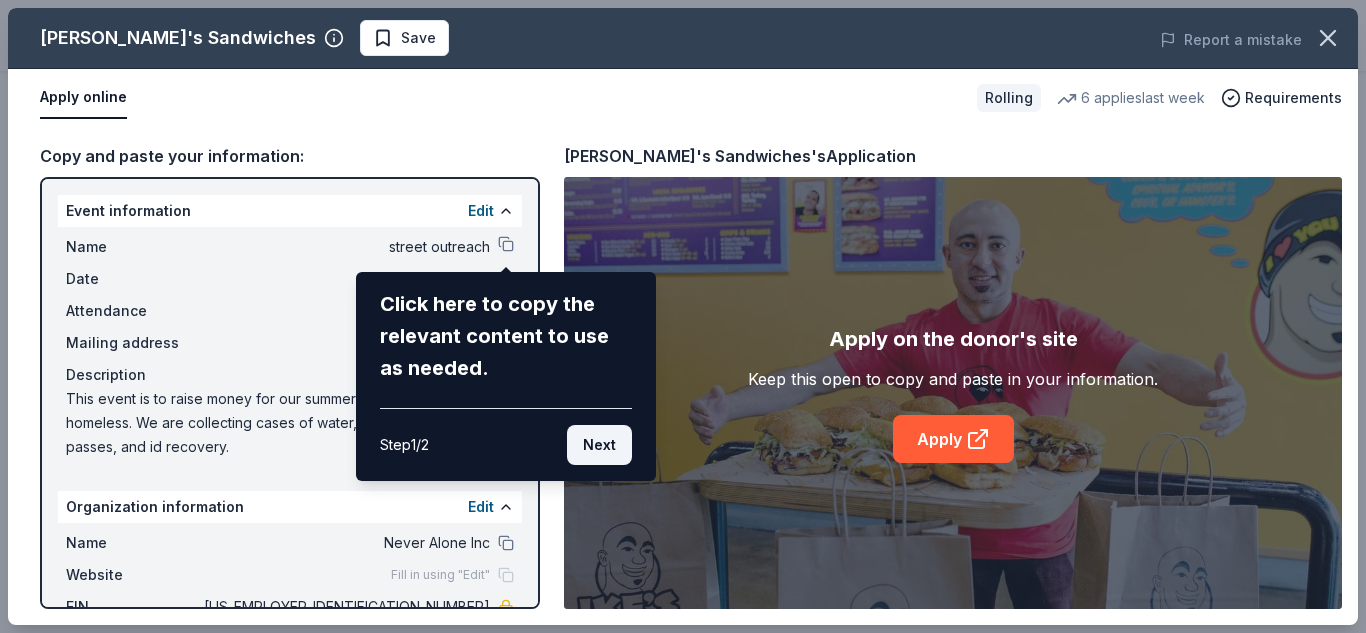 click on "Next" at bounding box center [599, 445] 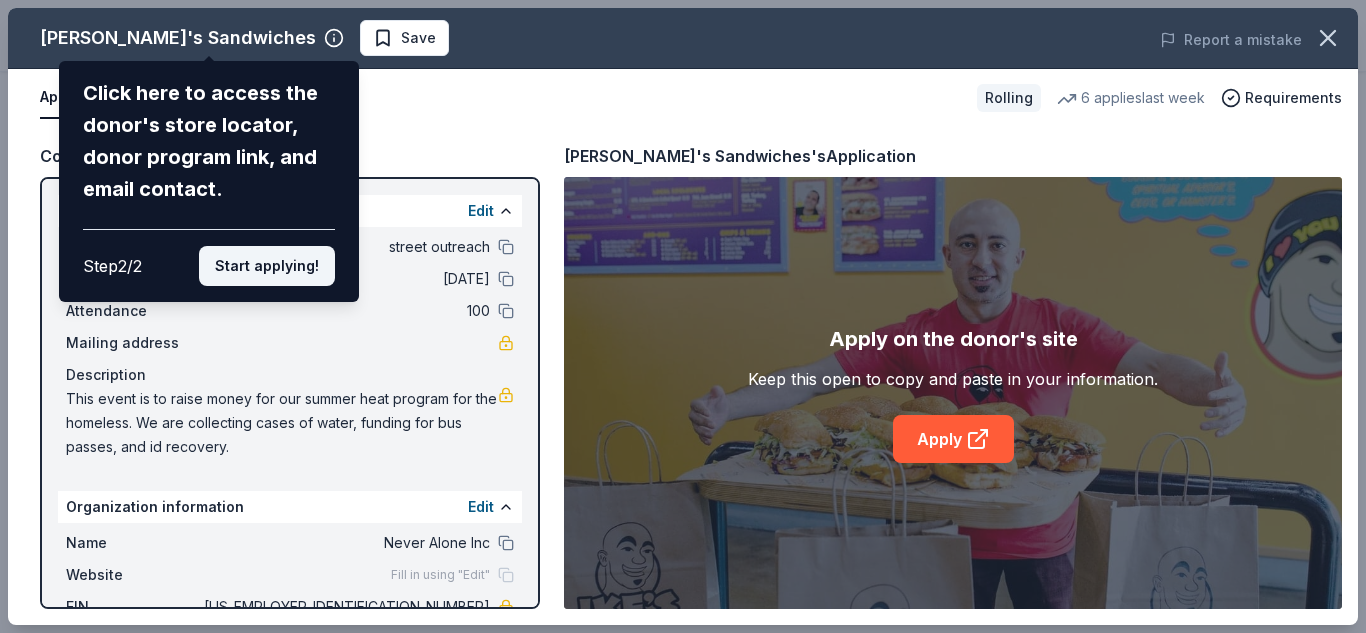click on "Start applying!" at bounding box center [267, 266] 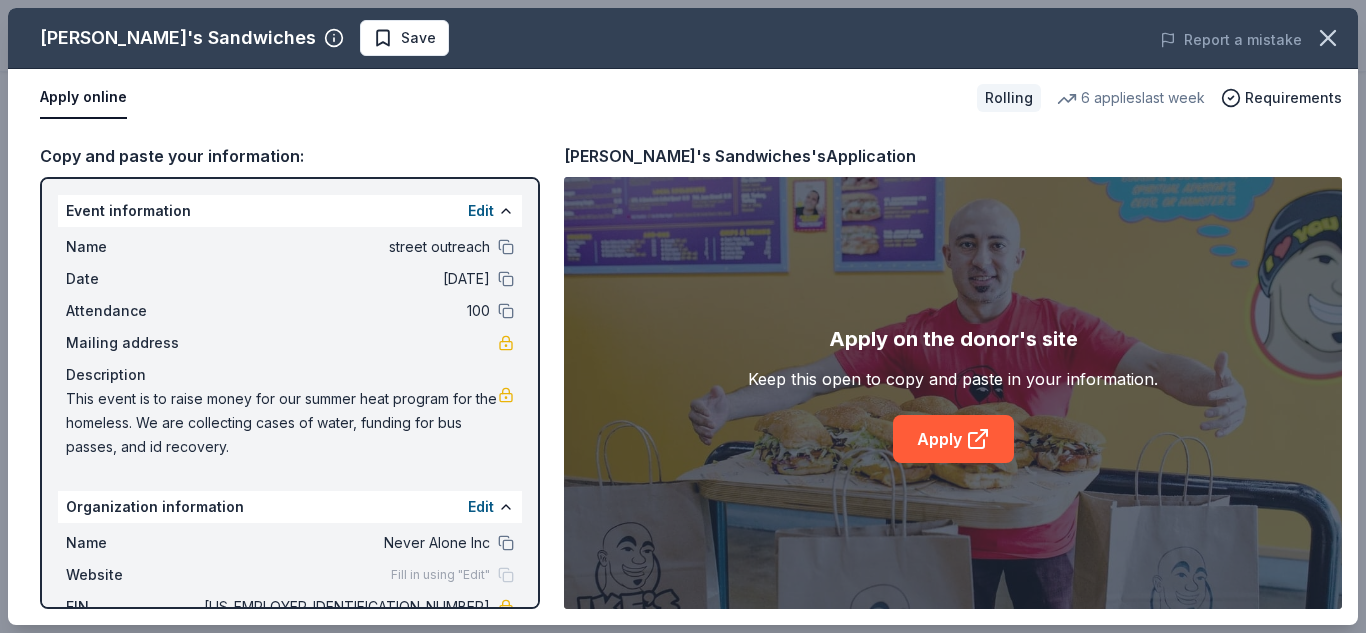 click on "Apply online" at bounding box center [83, 98] 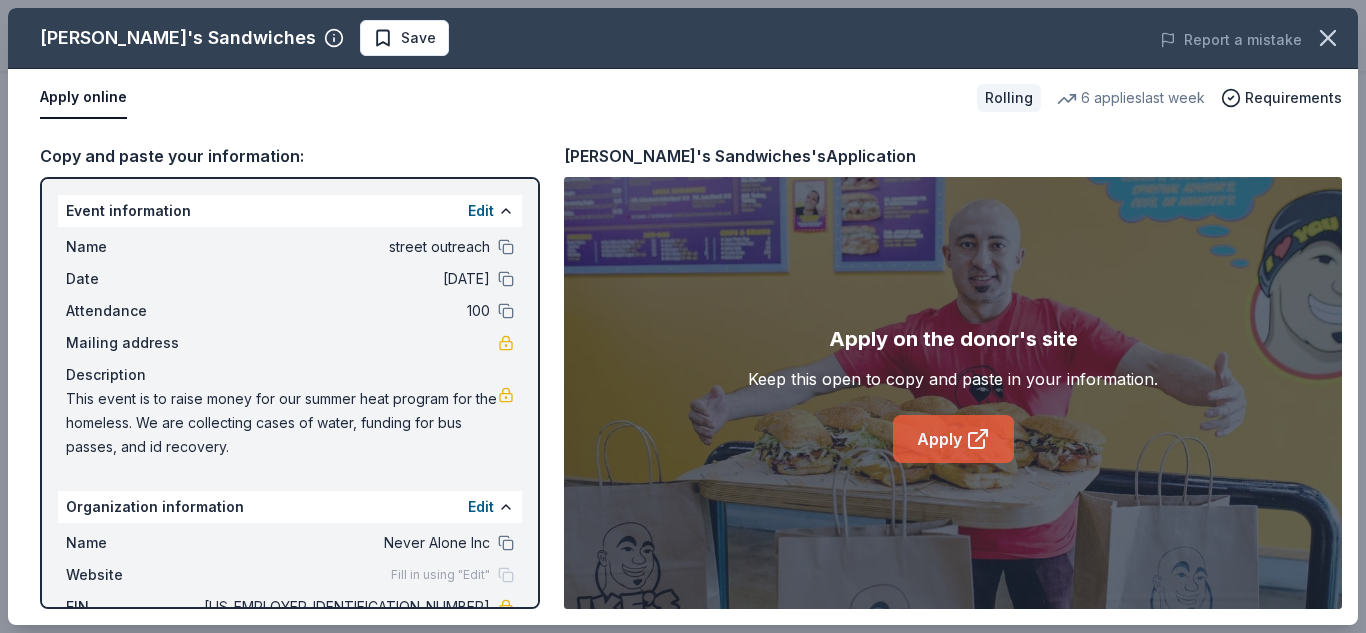 click on "Apply" at bounding box center [953, 439] 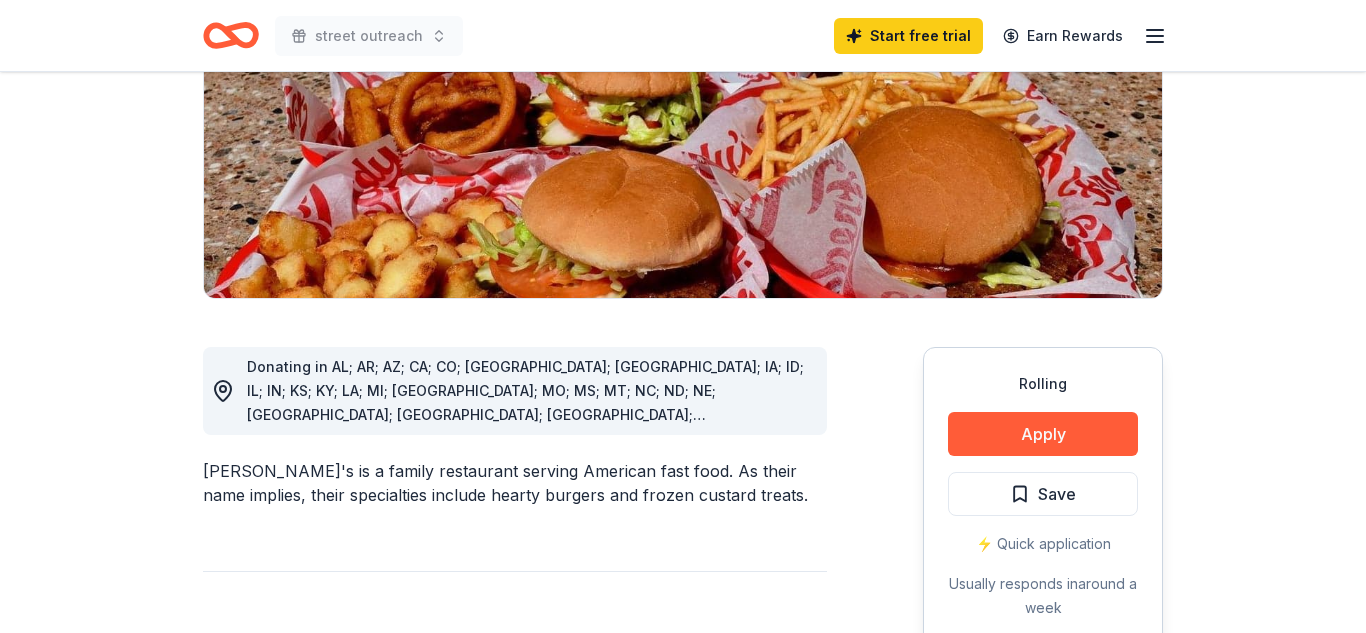 scroll, scrollTop: 365, scrollLeft: 0, axis: vertical 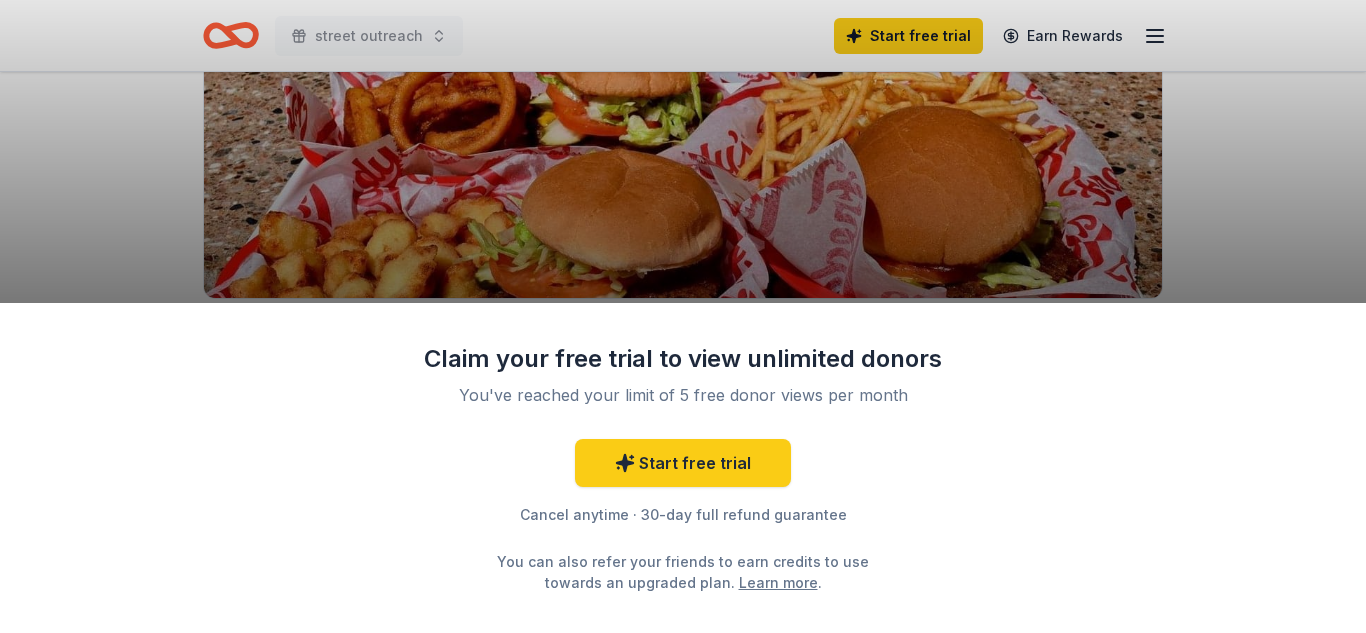 click on "Claim your free trial to view unlimited donors You've reached your limit of 5 free donor views per month Start free  trial Cancel anytime · 30-day full refund guarantee You can also refer your friends to earn credits to use towards an upgraded plan.   Learn more ." at bounding box center [683, 316] 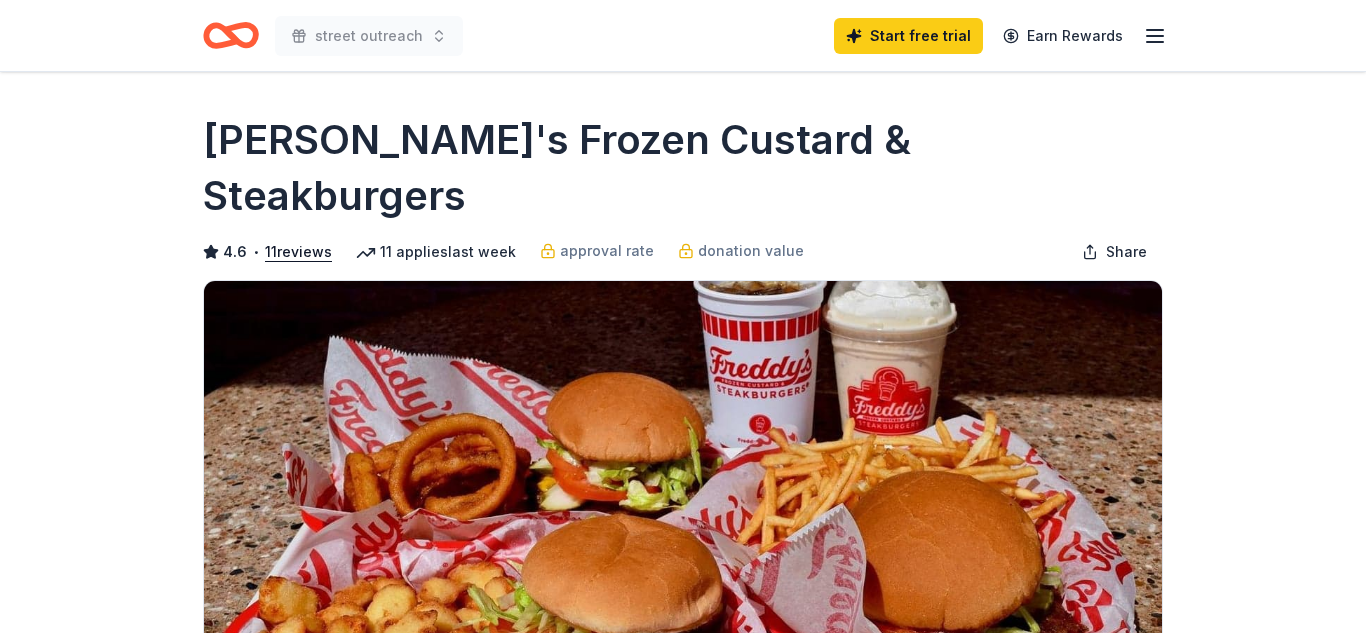 scroll, scrollTop: 367, scrollLeft: 0, axis: vertical 